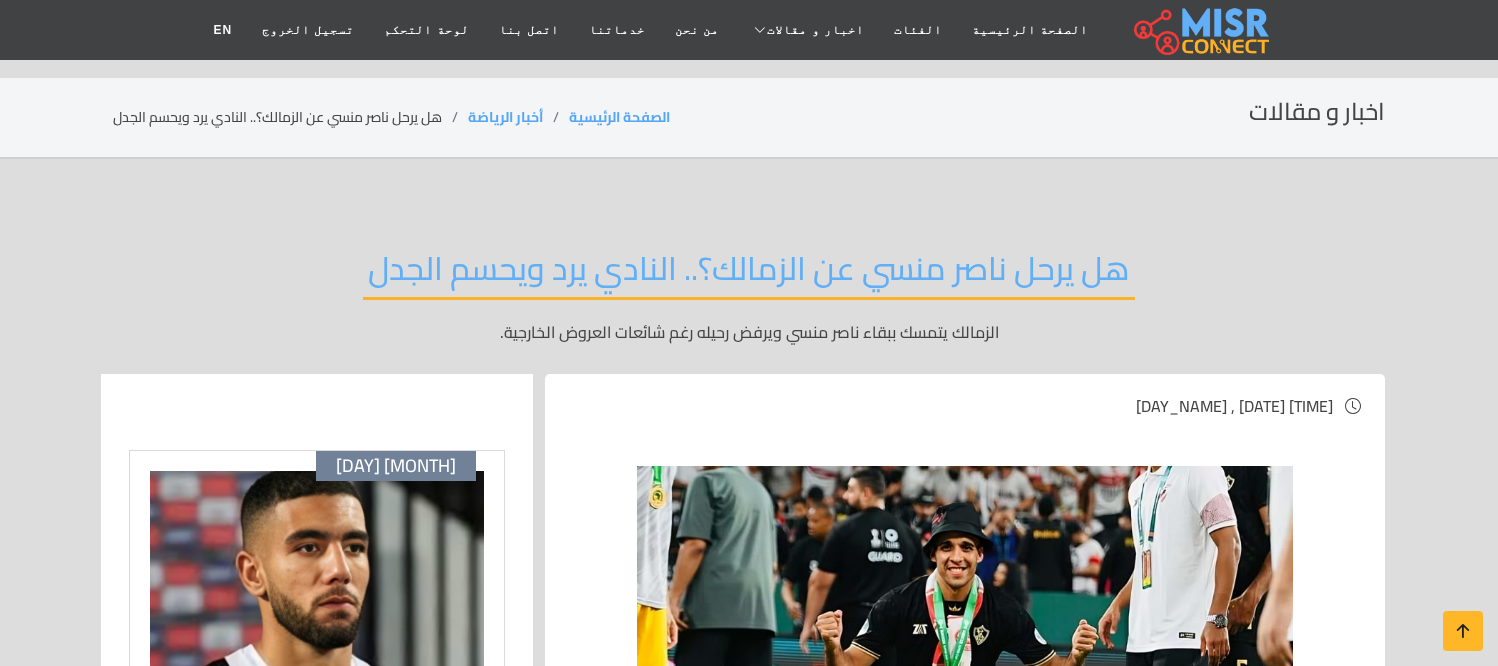 click on "الفئات" at bounding box center (918, 30) 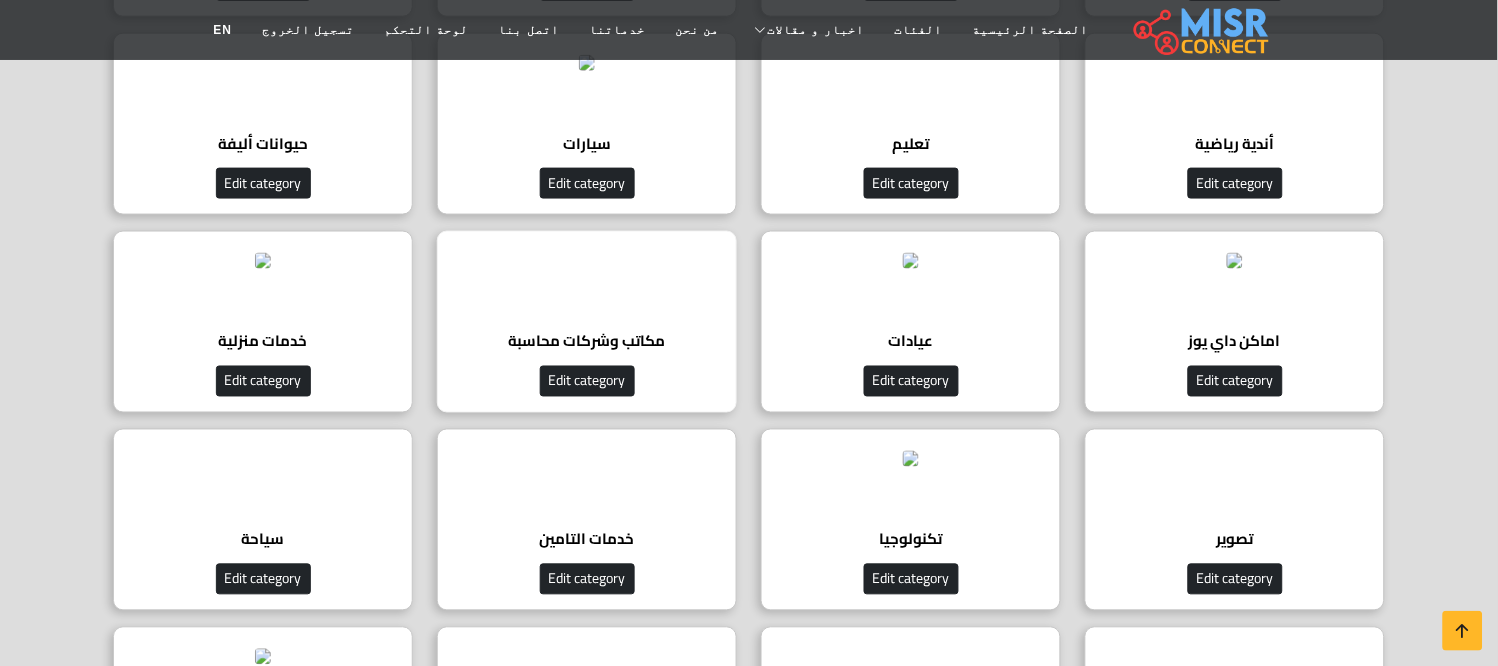 scroll, scrollTop: 555, scrollLeft: 0, axis: vertical 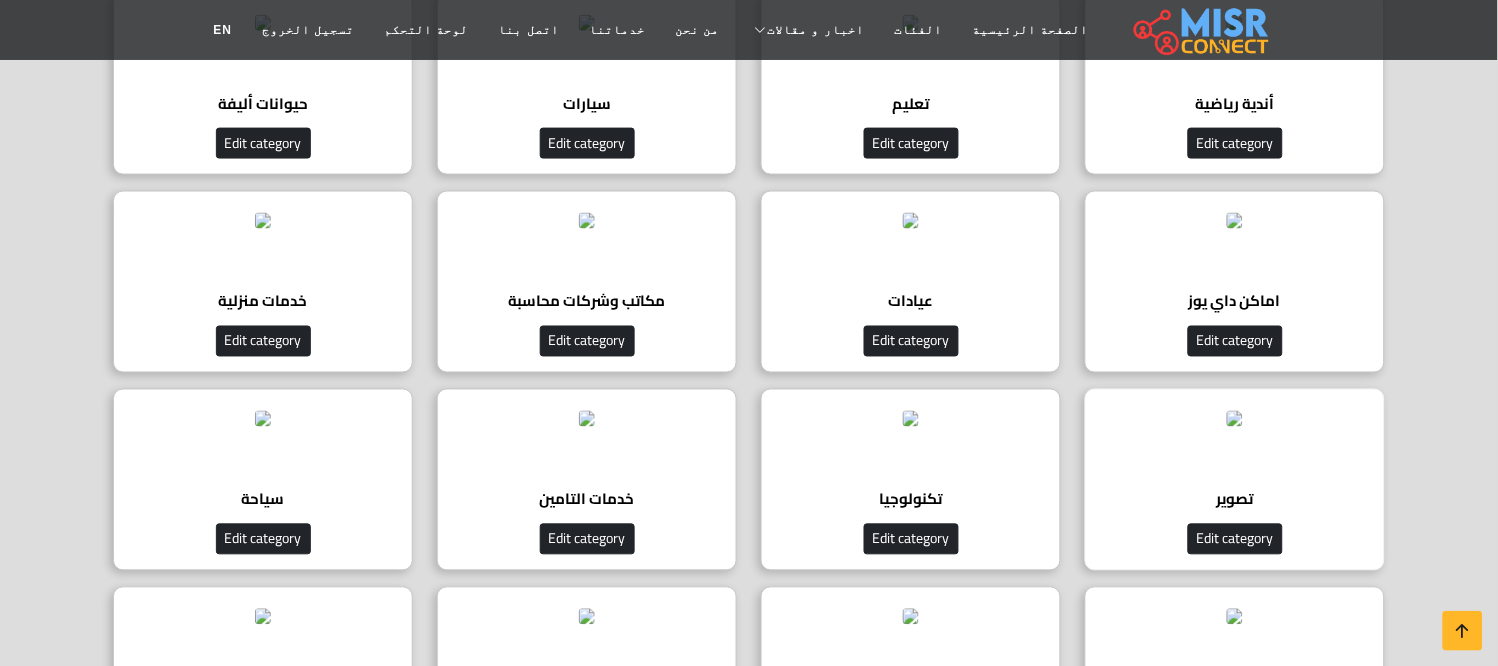 click at bounding box center [1235, 419] 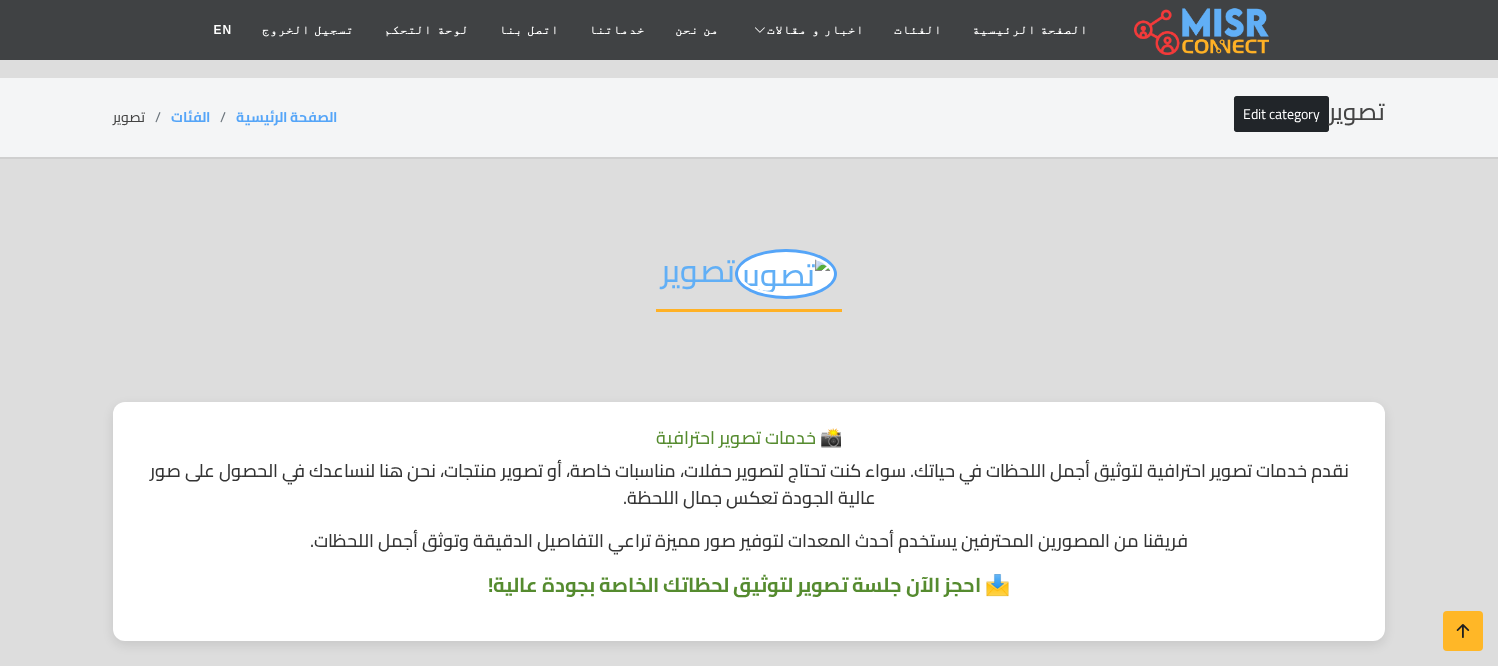 scroll, scrollTop: 444, scrollLeft: 0, axis: vertical 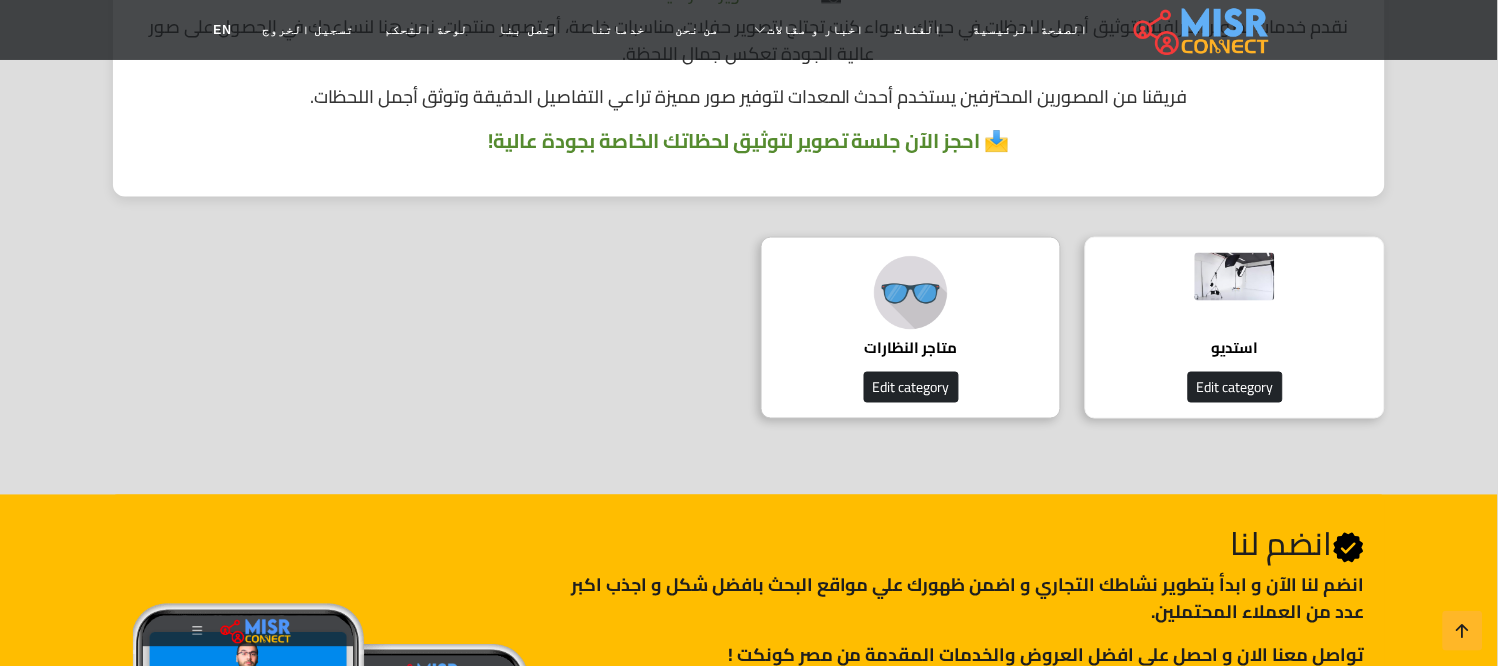 click at bounding box center [1235, 293] 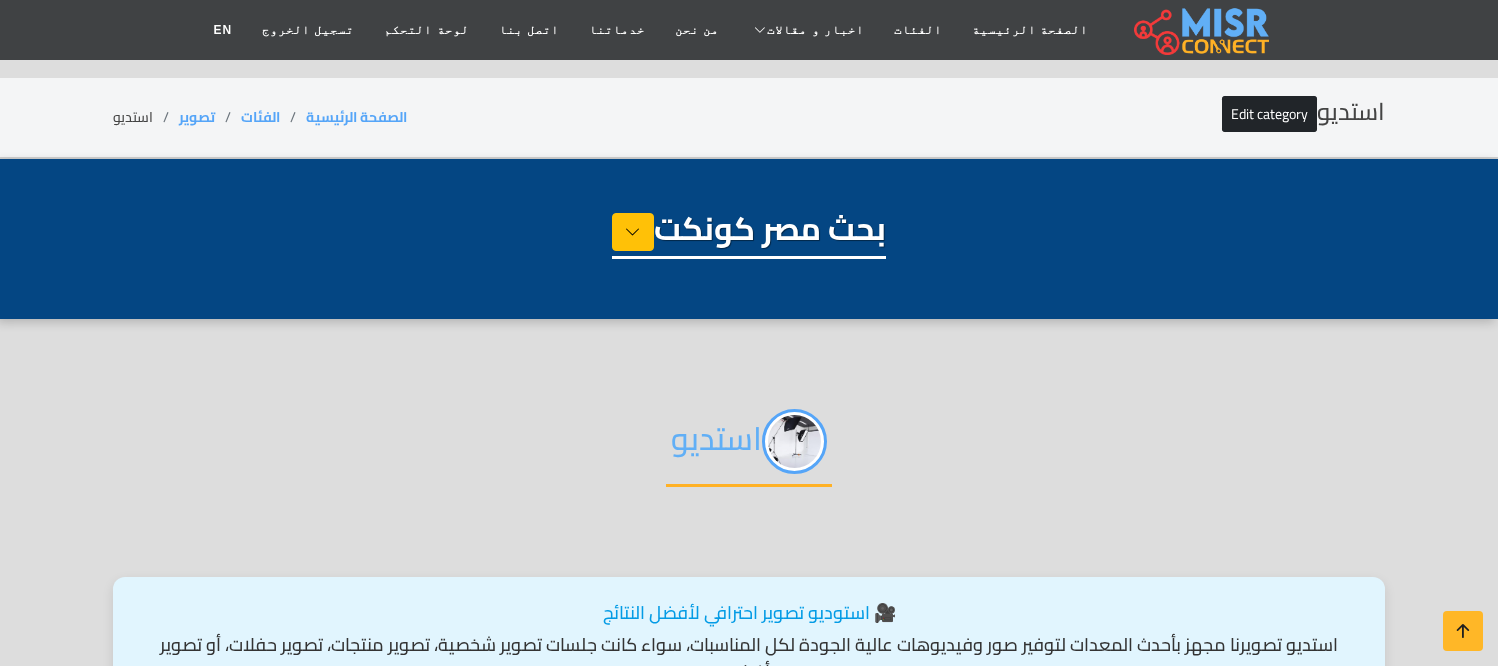 scroll, scrollTop: 666, scrollLeft: 0, axis: vertical 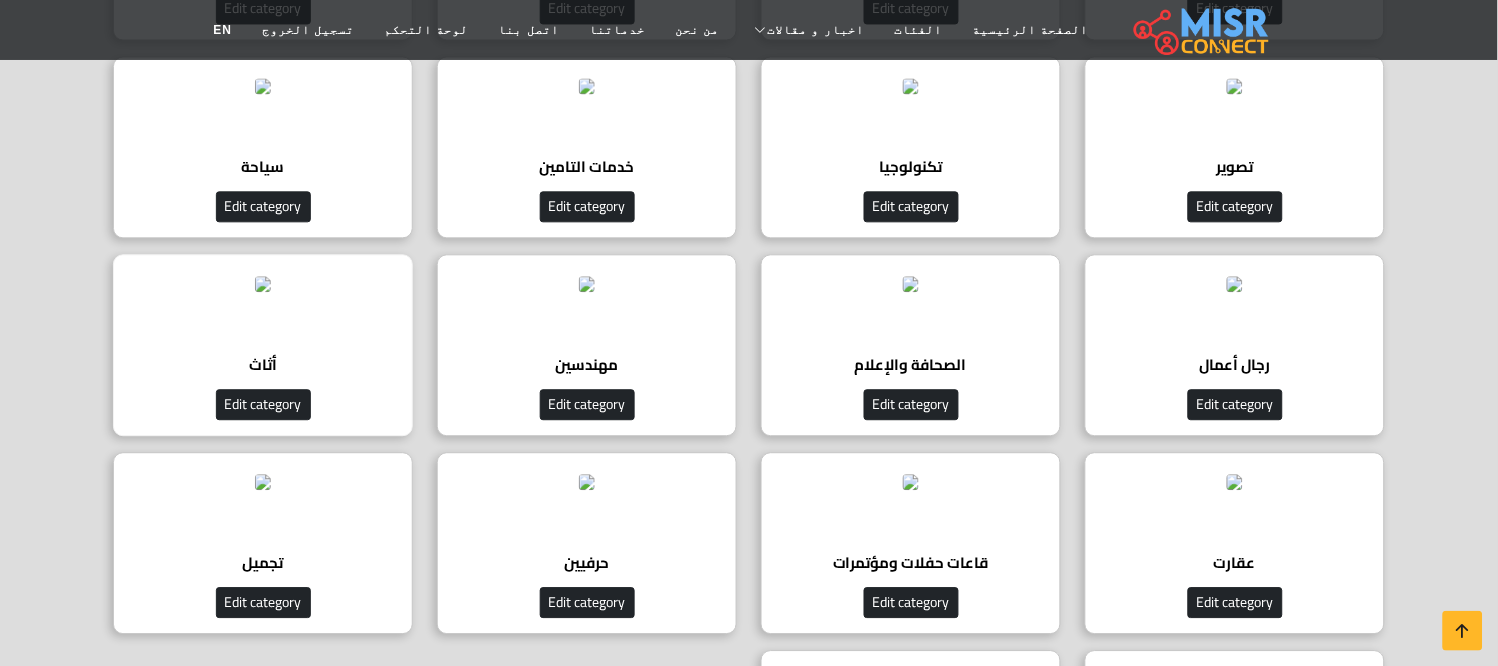 click at bounding box center [263, 284] 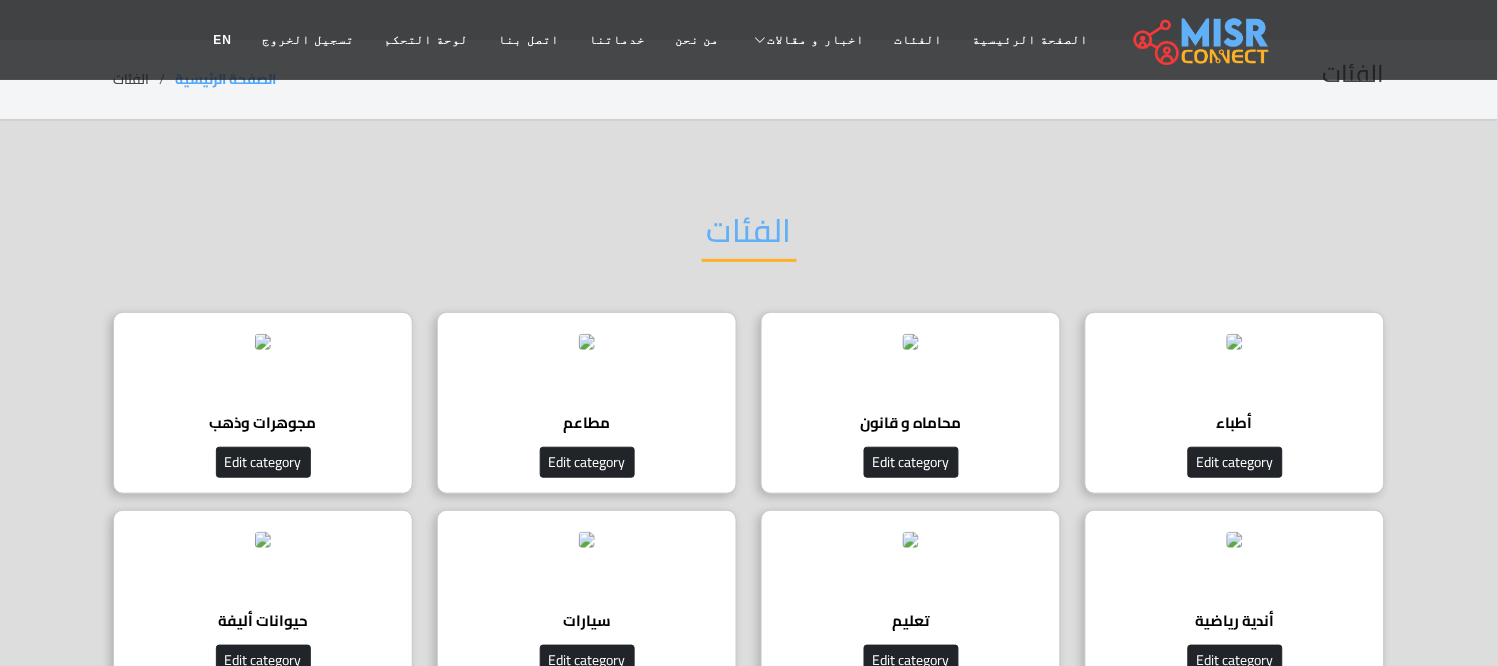 scroll, scrollTop: 0, scrollLeft: 0, axis: both 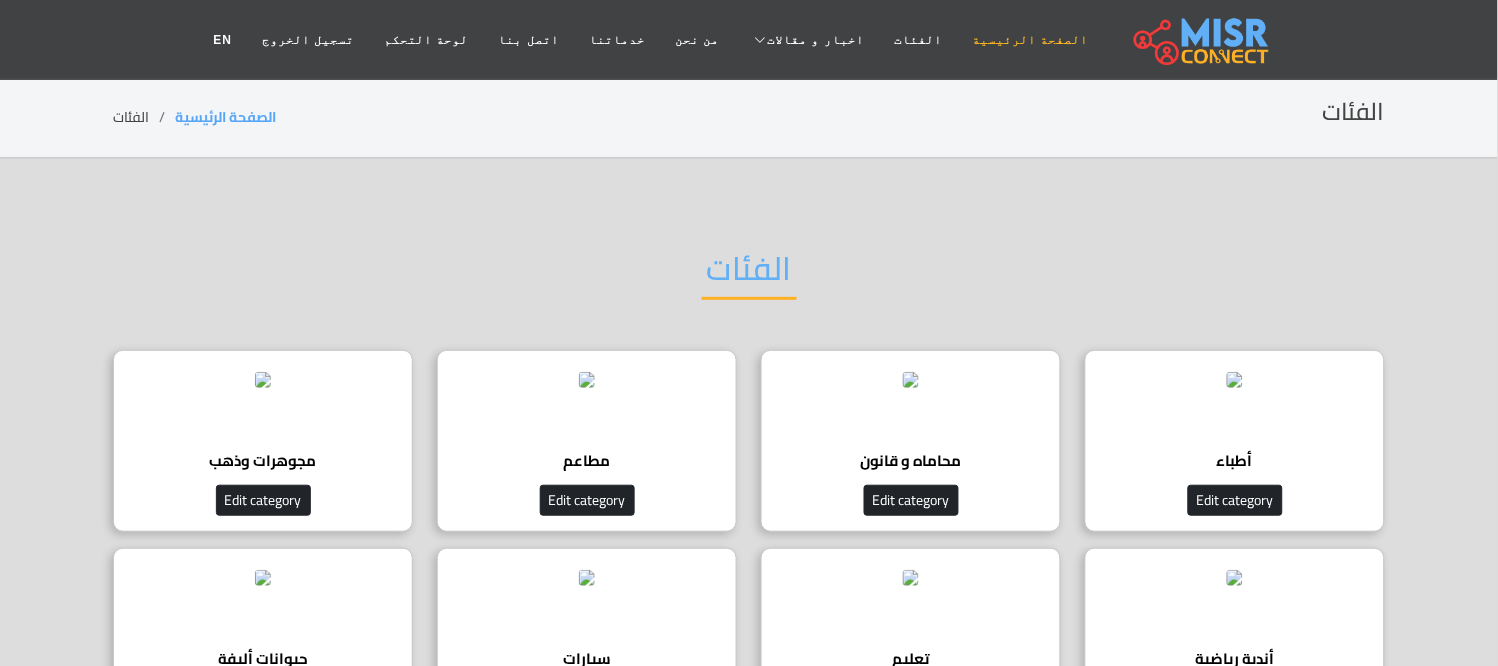 click on "الصفحة الرئيسية" at bounding box center (1030, 40) 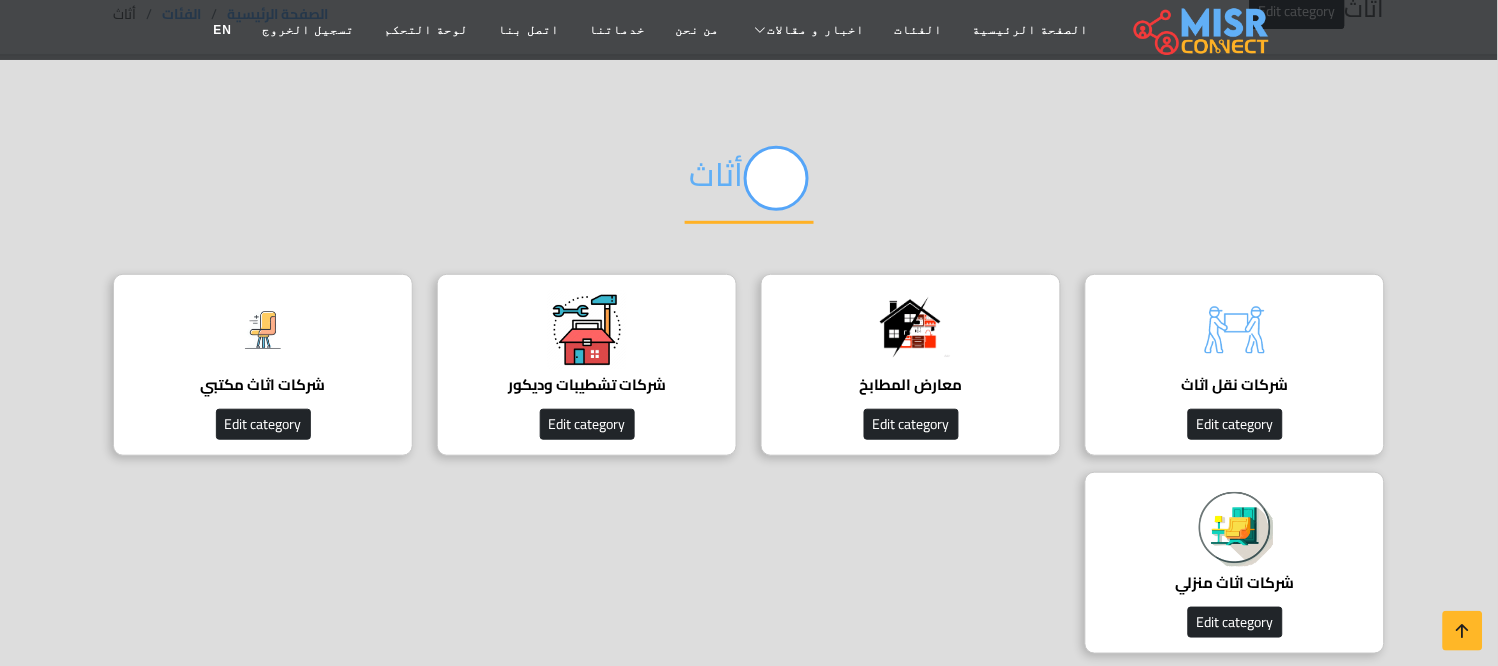 scroll, scrollTop: 222, scrollLeft: 0, axis: vertical 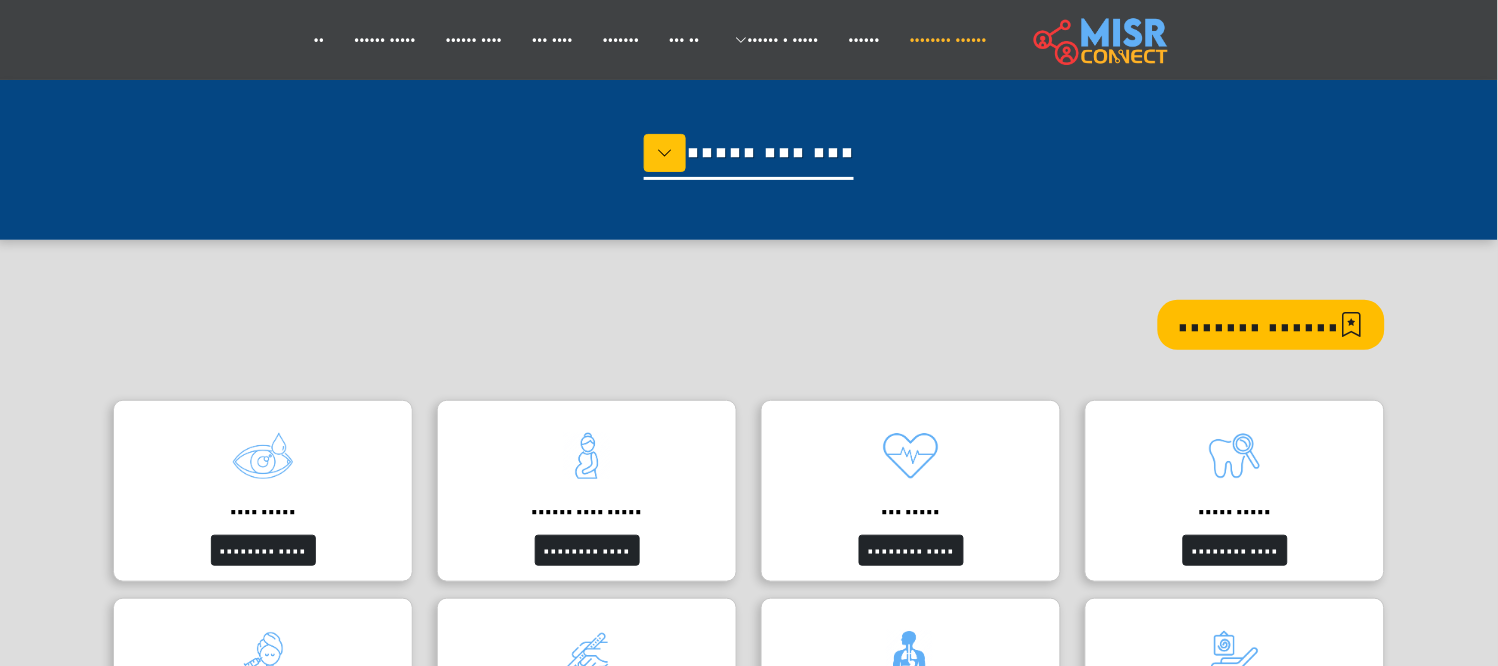 click on "•••••• ••••••••" at bounding box center (948, 40) 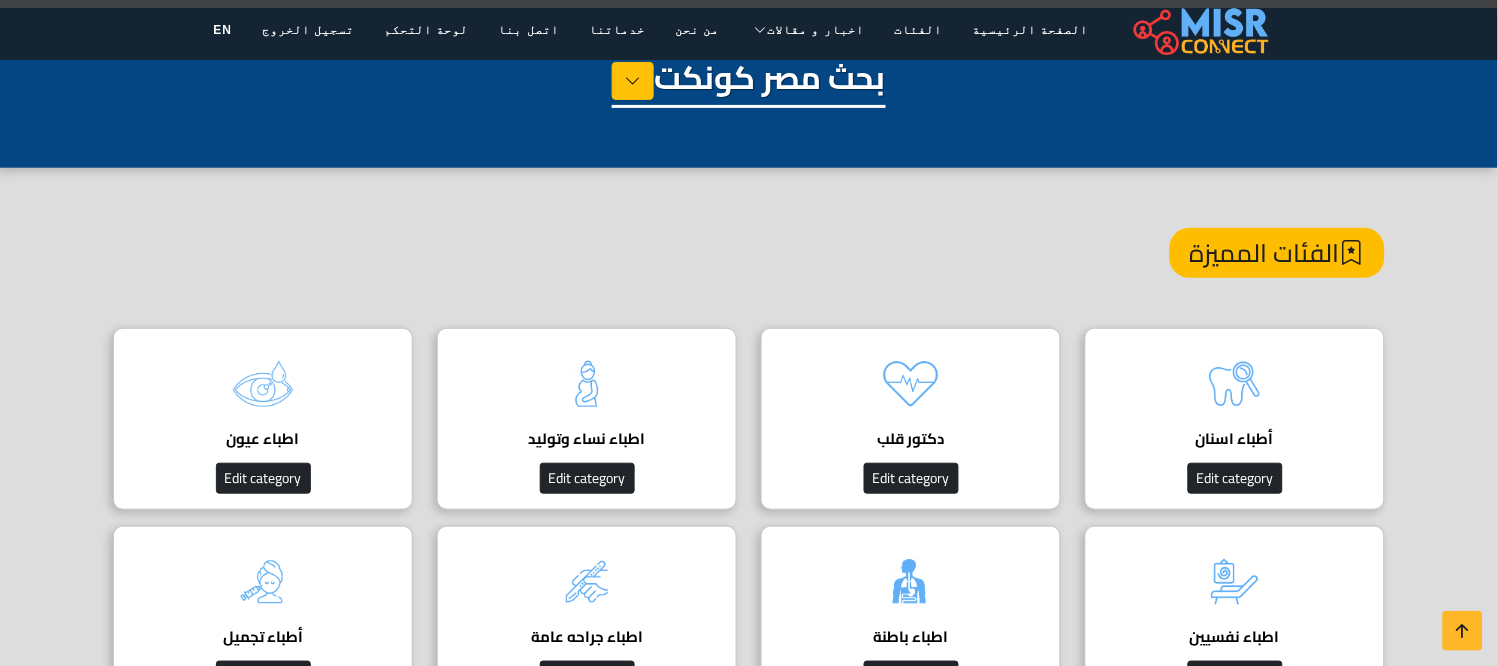 scroll, scrollTop: 111, scrollLeft: 0, axis: vertical 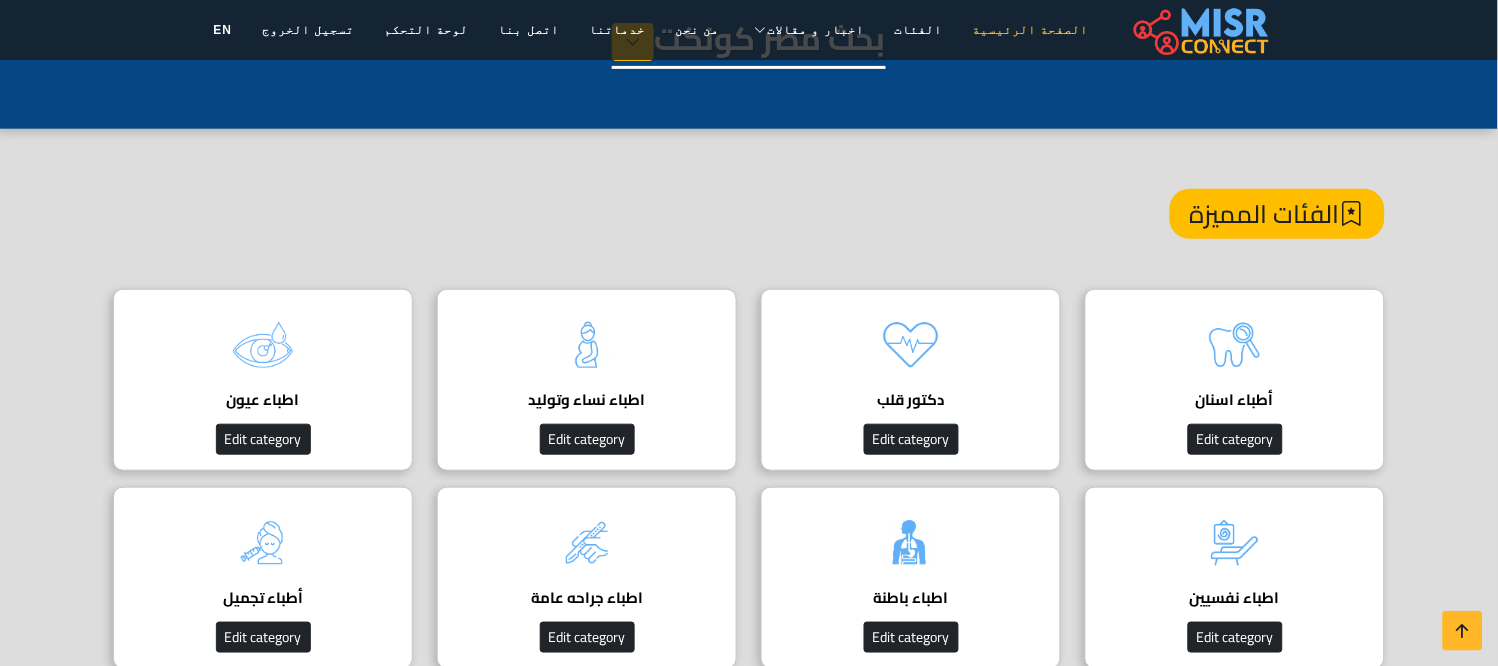 click on "الصفحة الرئيسية" at bounding box center [1030, 30] 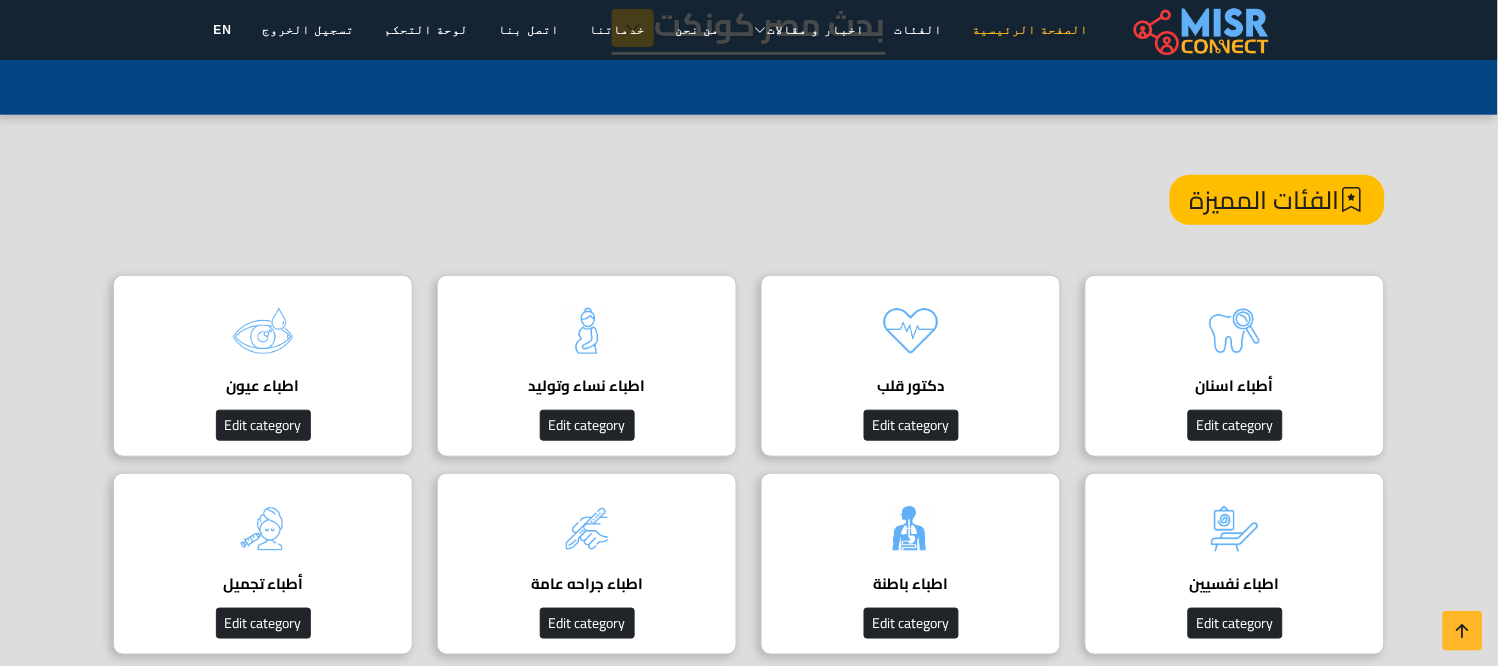 scroll, scrollTop: 333, scrollLeft: 0, axis: vertical 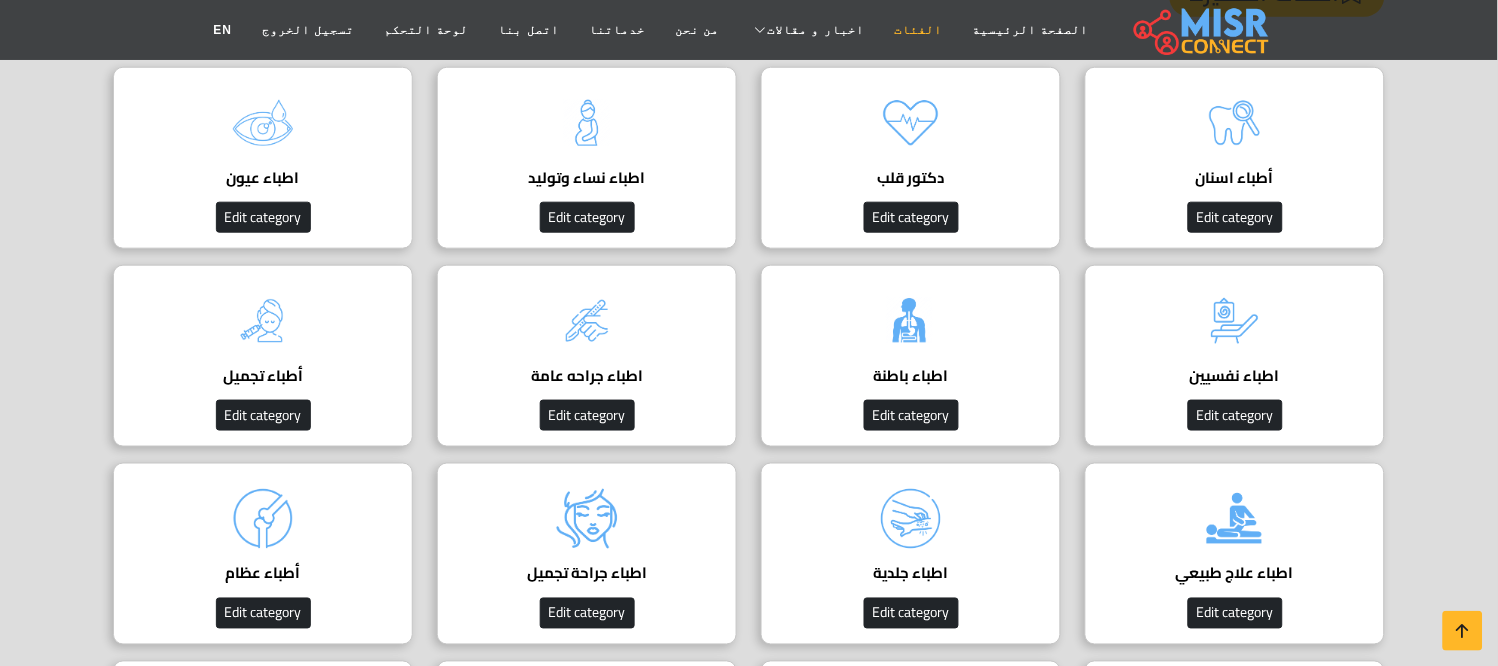 click on "الفئات" at bounding box center [918, 30] 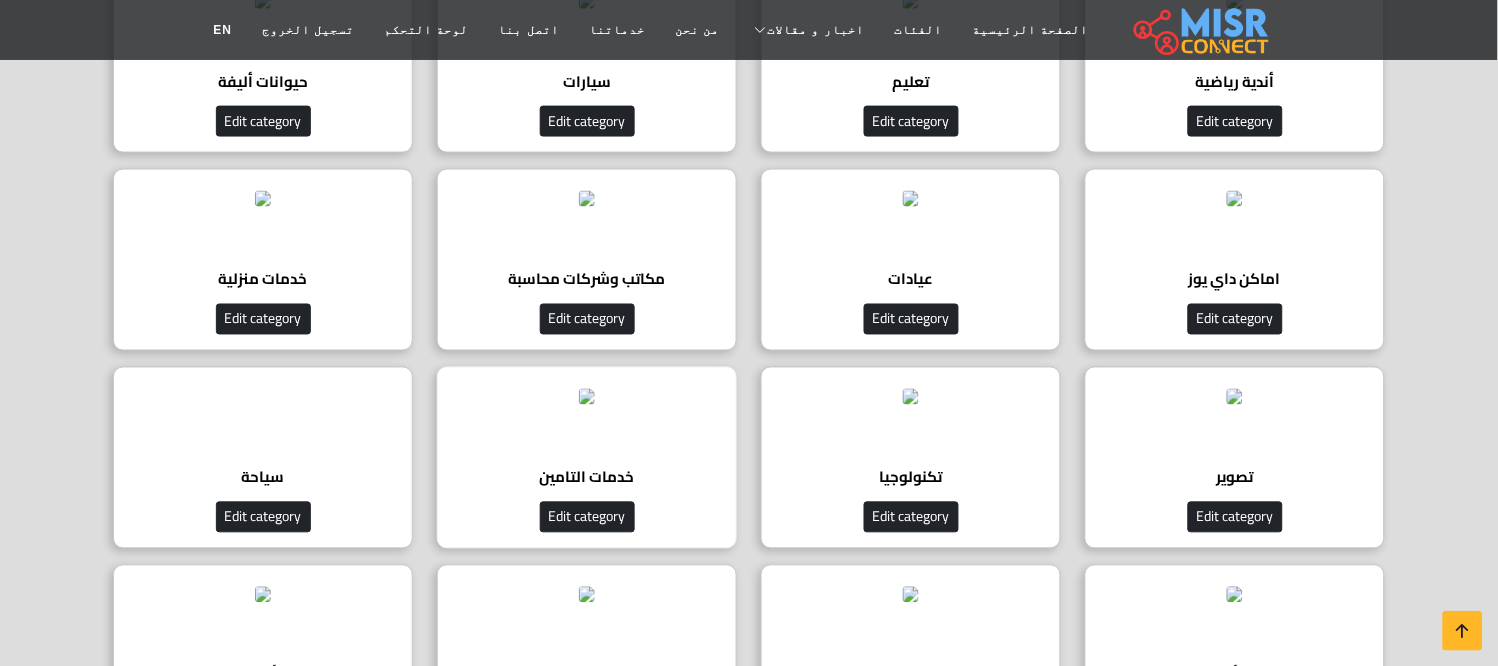 scroll, scrollTop: 555, scrollLeft: 0, axis: vertical 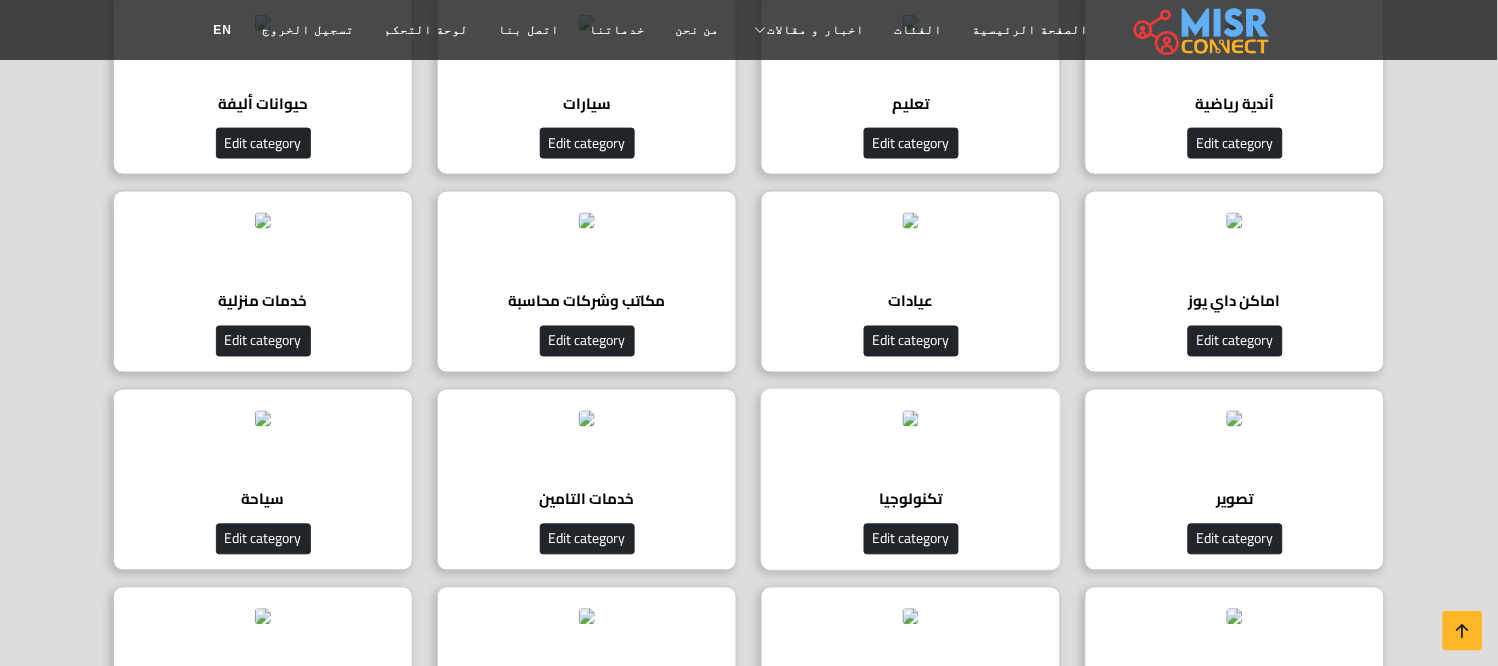 click on "تكنولوجيا
Edit category" at bounding box center [911, 480] 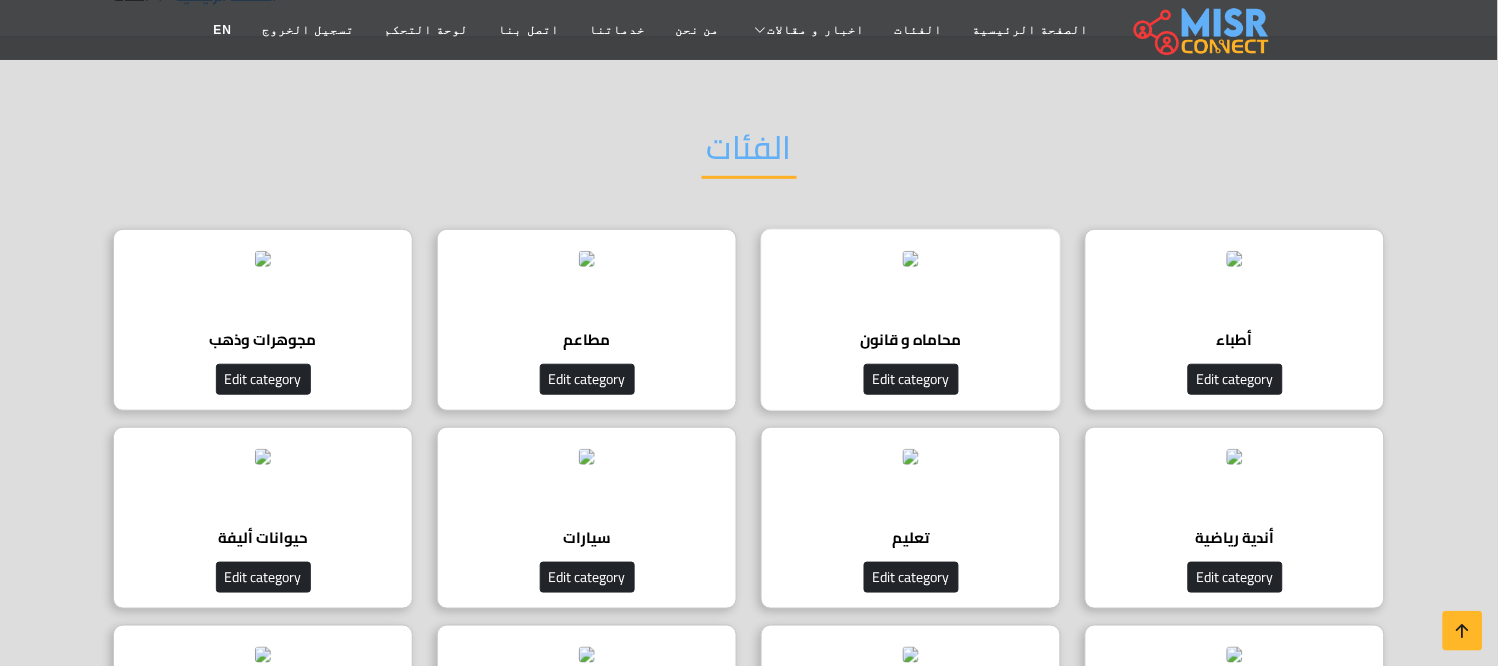 scroll, scrollTop: 111, scrollLeft: 0, axis: vertical 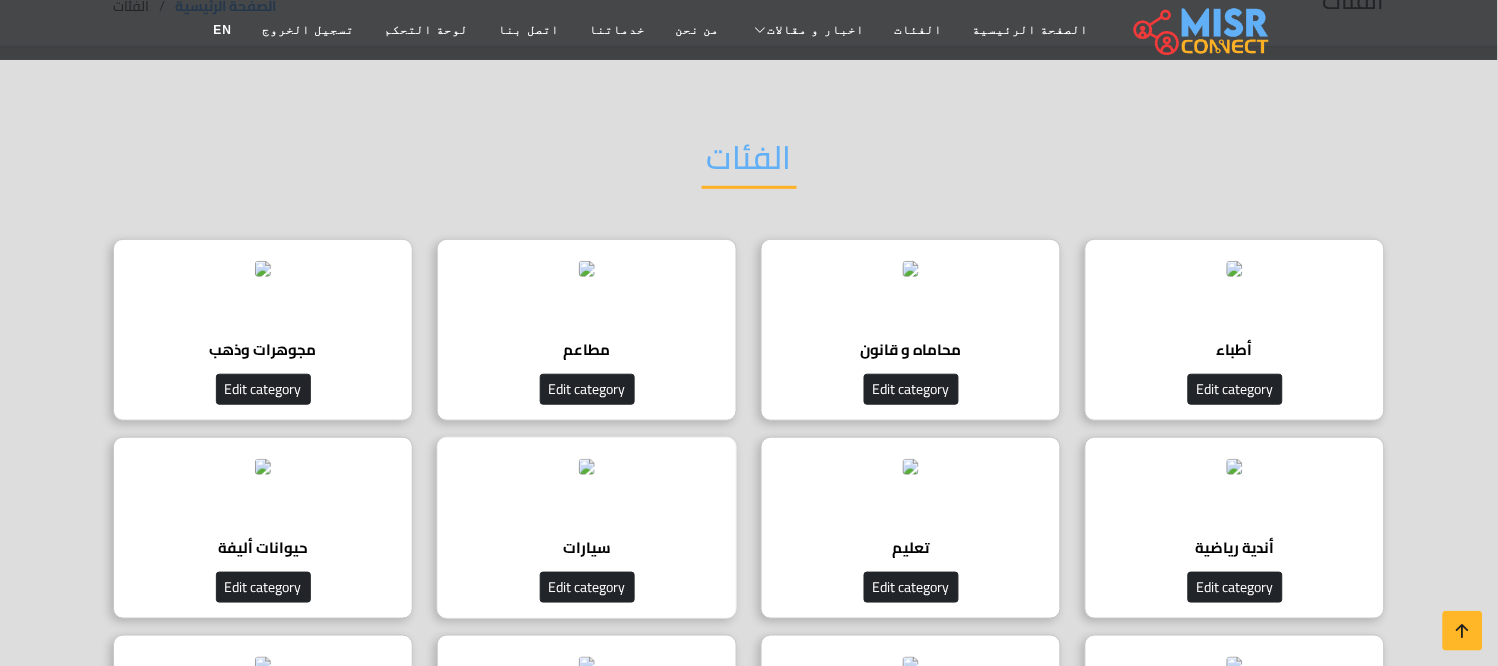 click at bounding box center (587, 467) 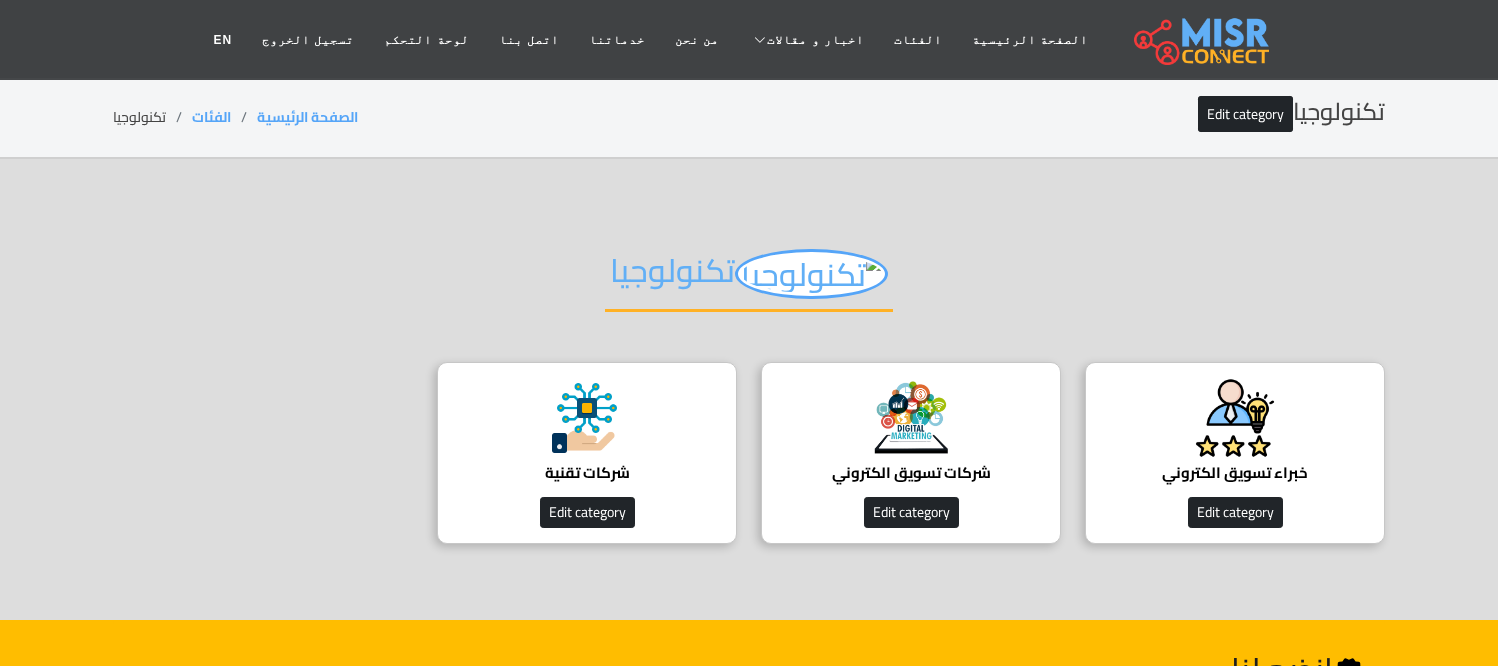 scroll, scrollTop: 0, scrollLeft: 0, axis: both 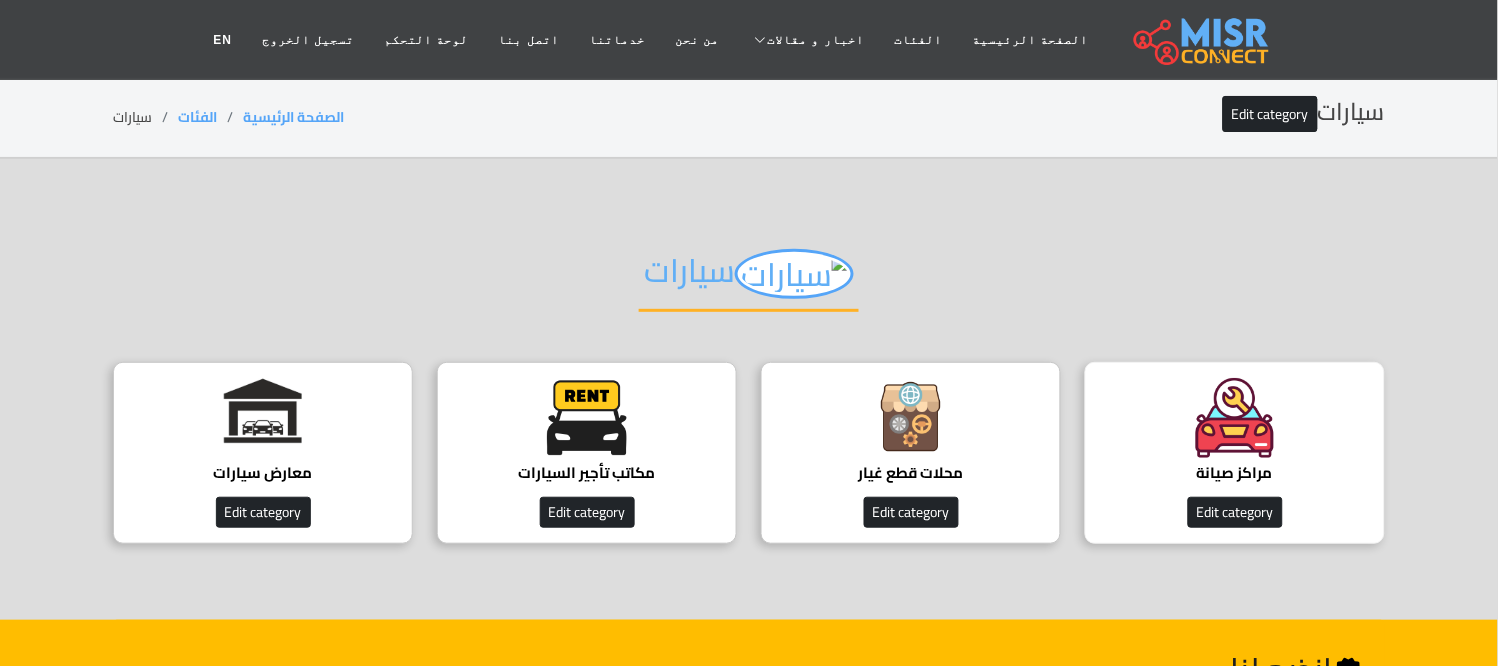 click on "مراكز صيانة" at bounding box center [1235, 473] 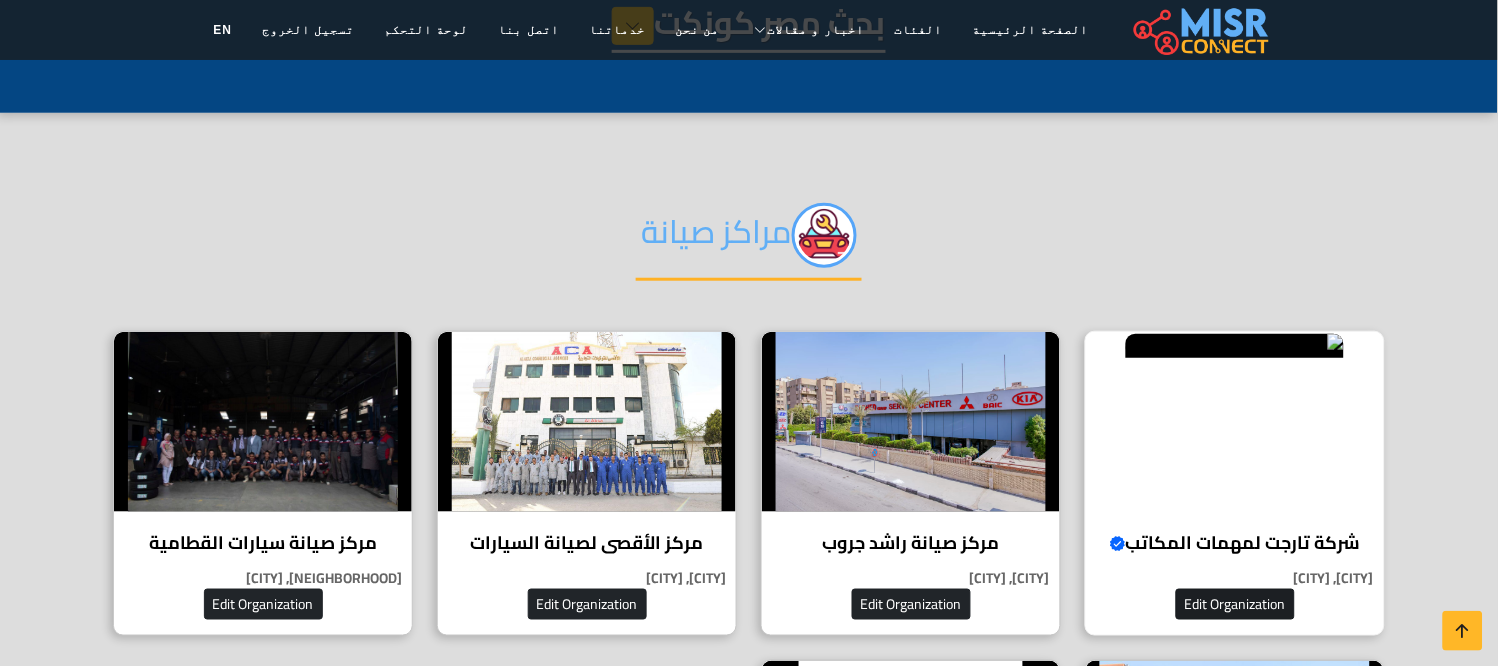 scroll, scrollTop: 333, scrollLeft: 0, axis: vertical 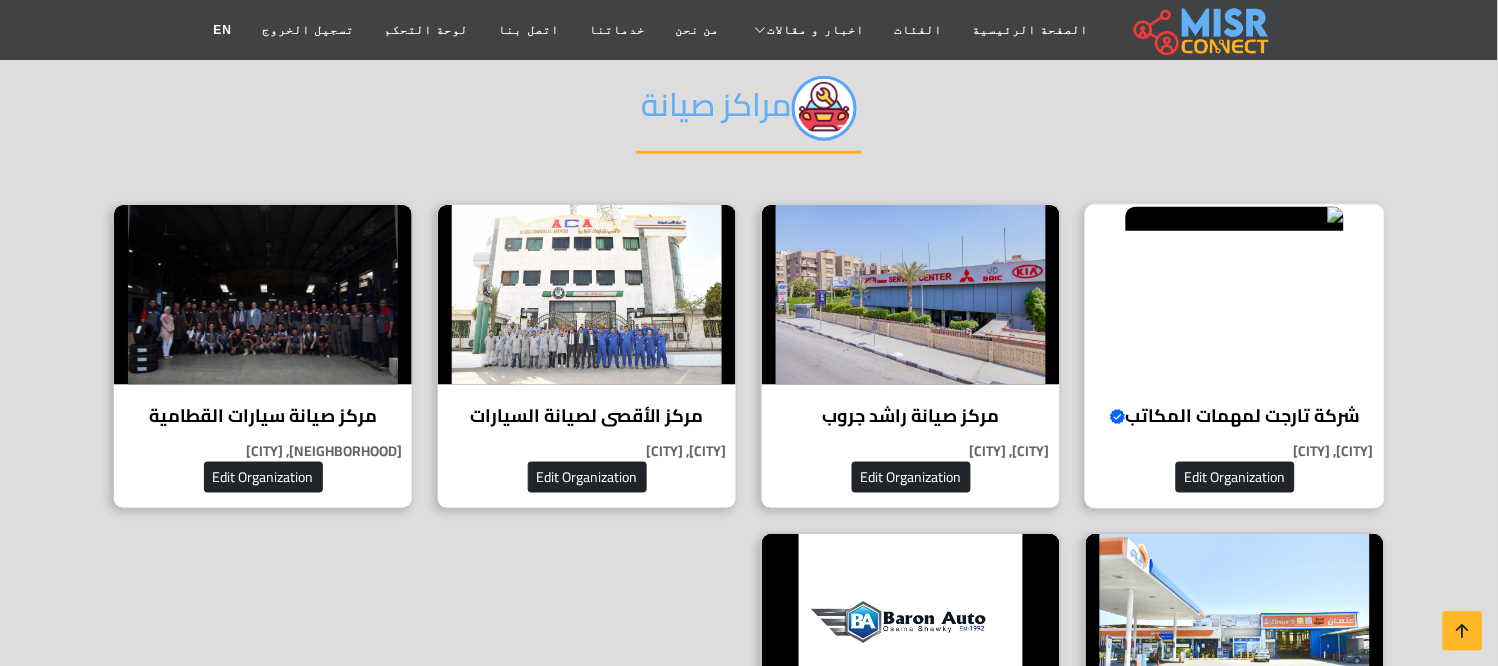 click at bounding box center [1235, 219] 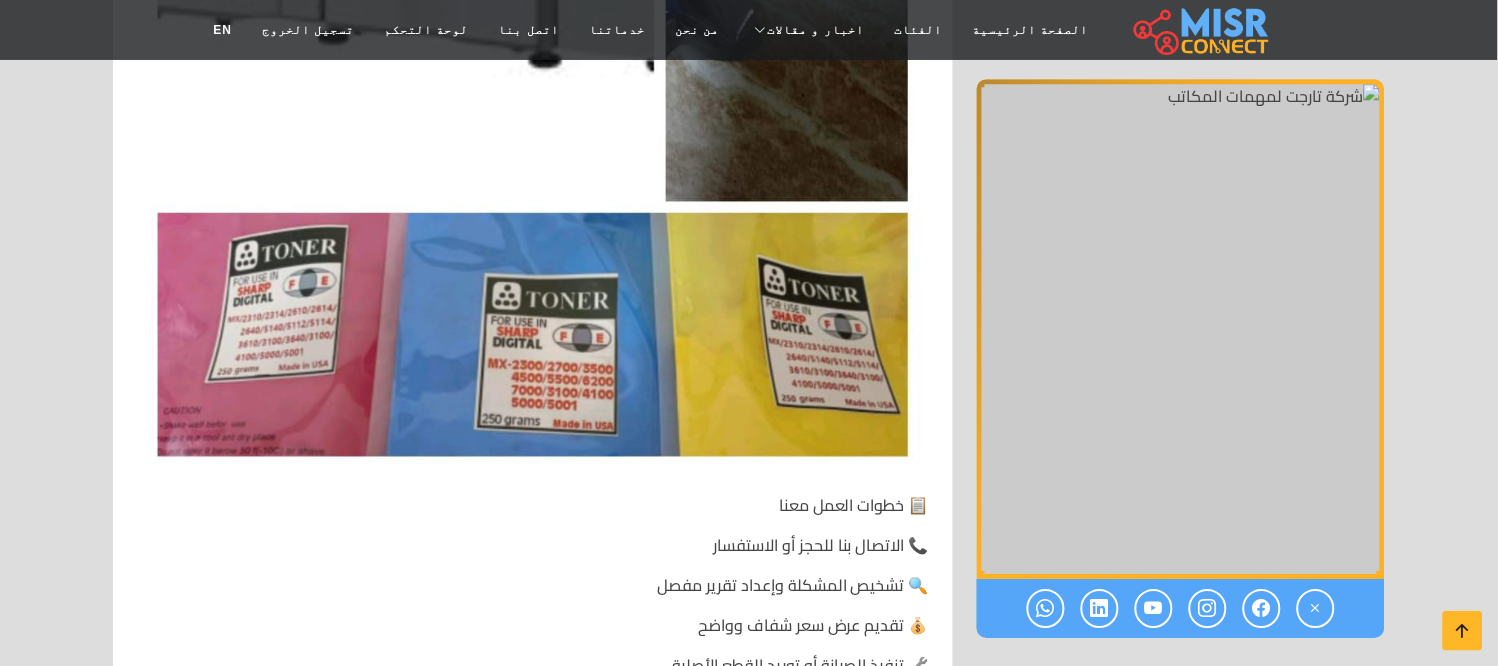 scroll, scrollTop: 7888, scrollLeft: 0, axis: vertical 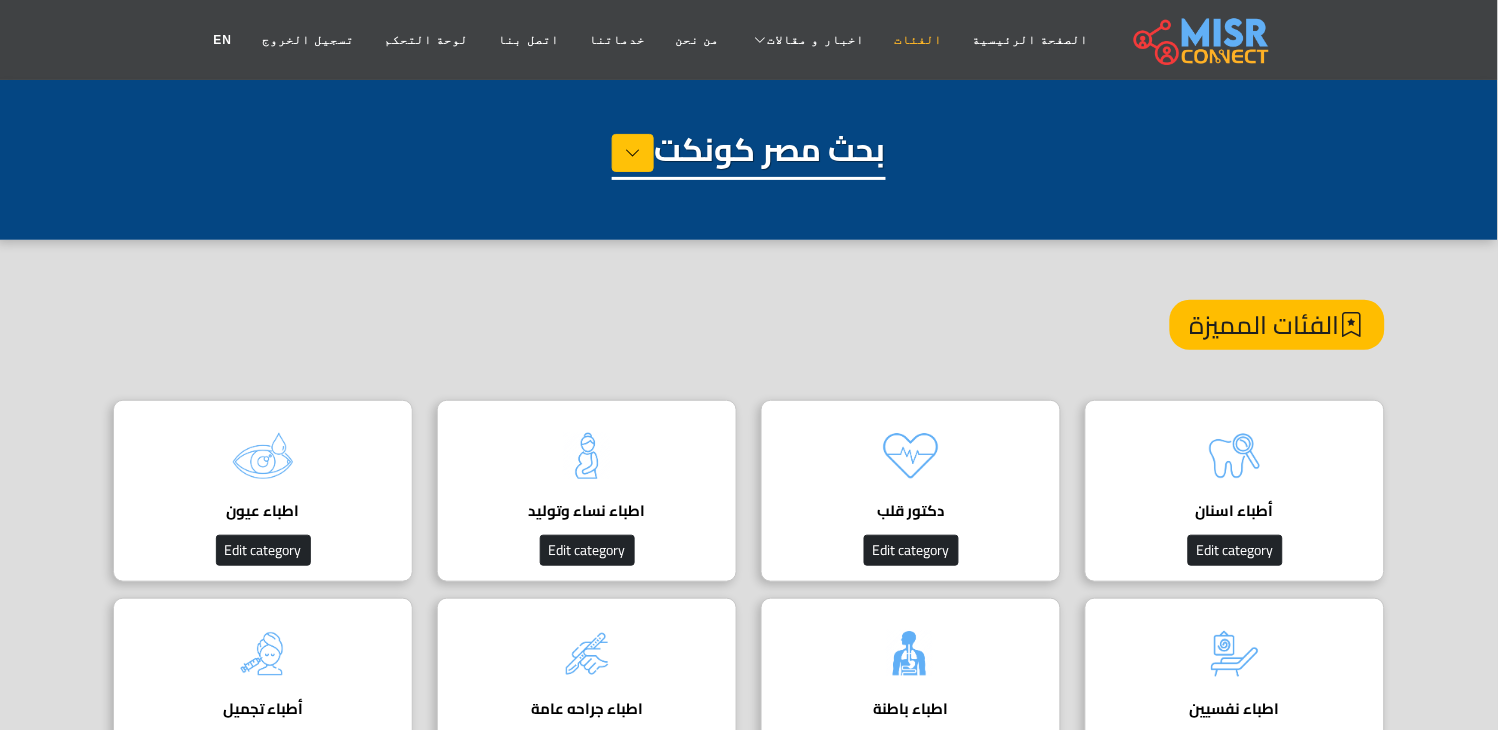 click on "الفئات" at bounding box center (918, 40) 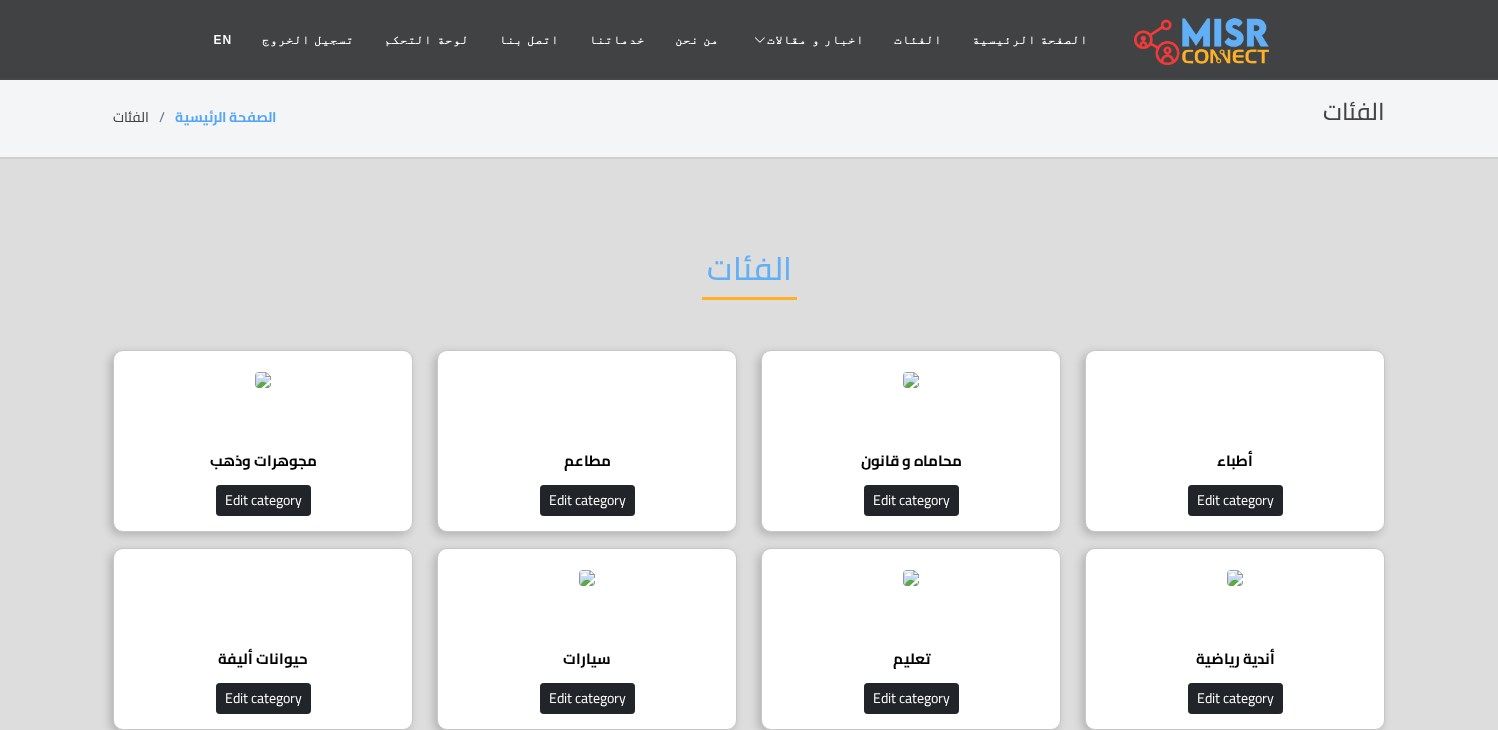 scroll, scrollTop: 0, scrollLeft: 0, axis: both 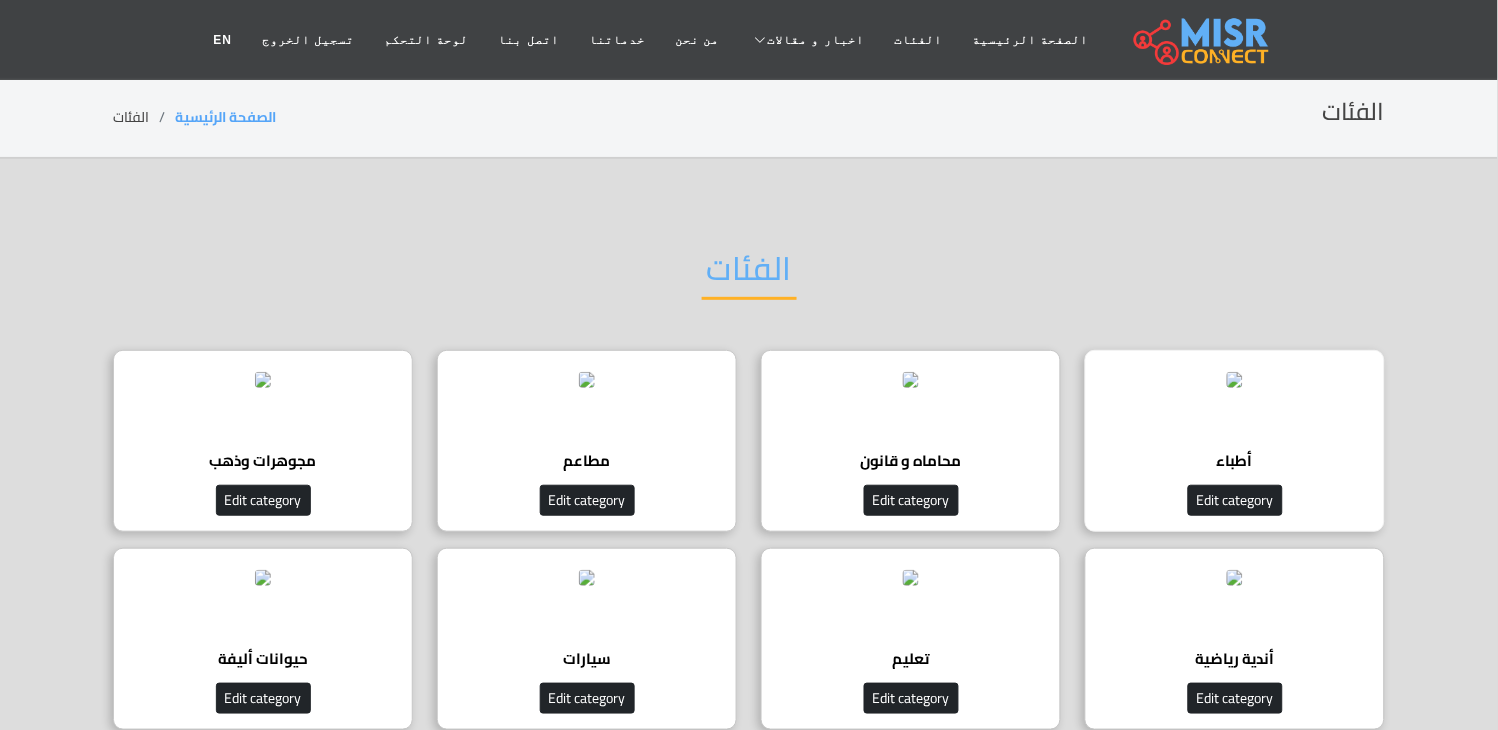 click at bounding box center (1235, 380) 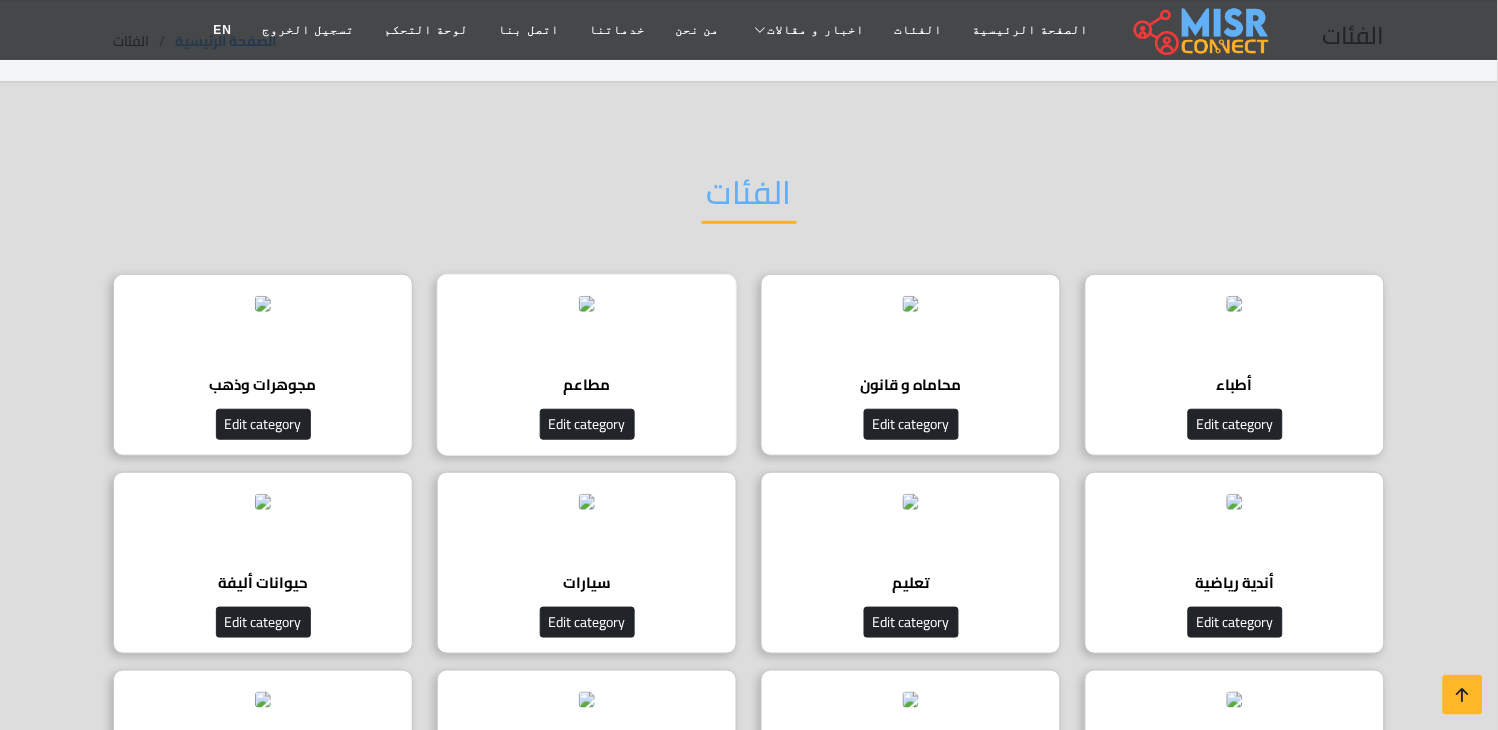 scroll, scrollTop: 222, scrollLeft: 0, axis: vertical 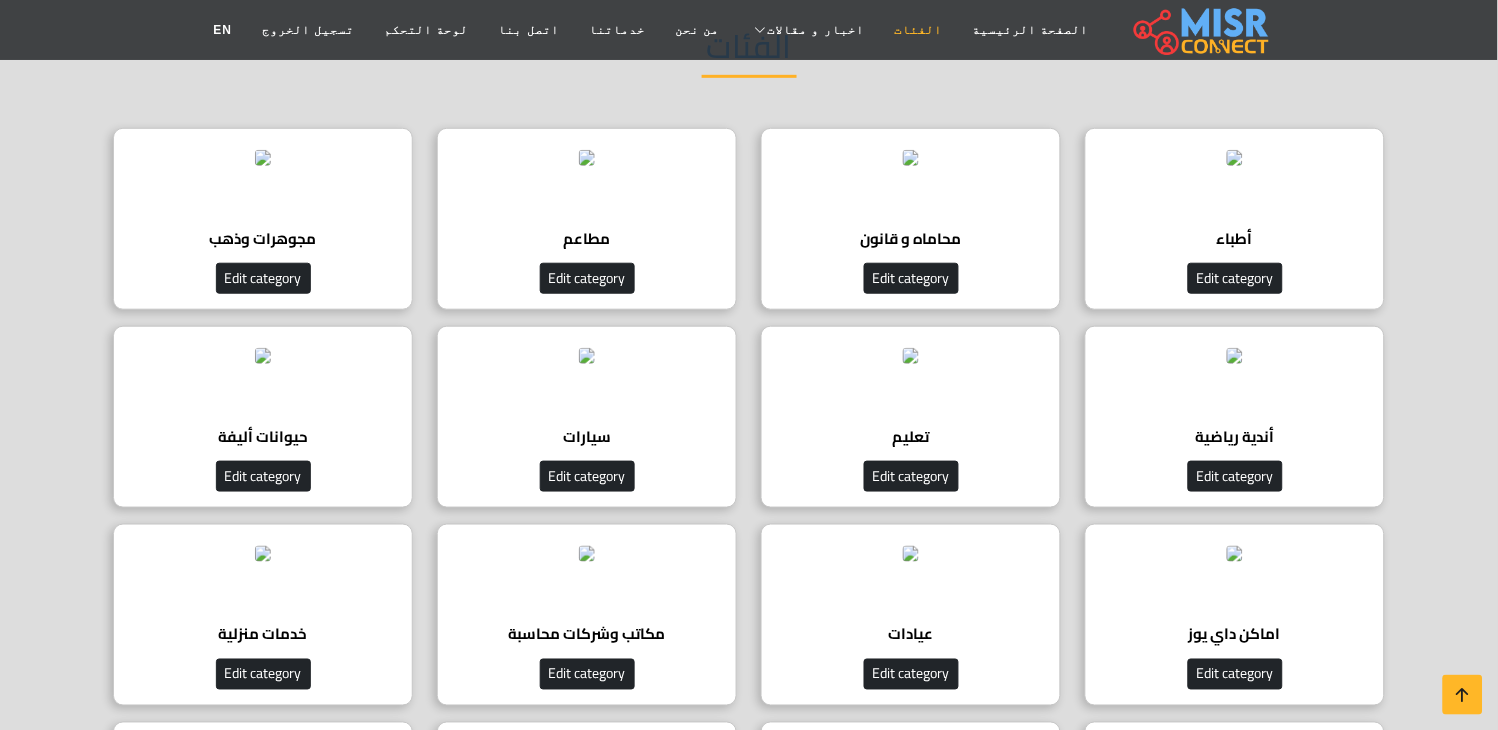 click on "الفئات" at bounding box center [918, 30] 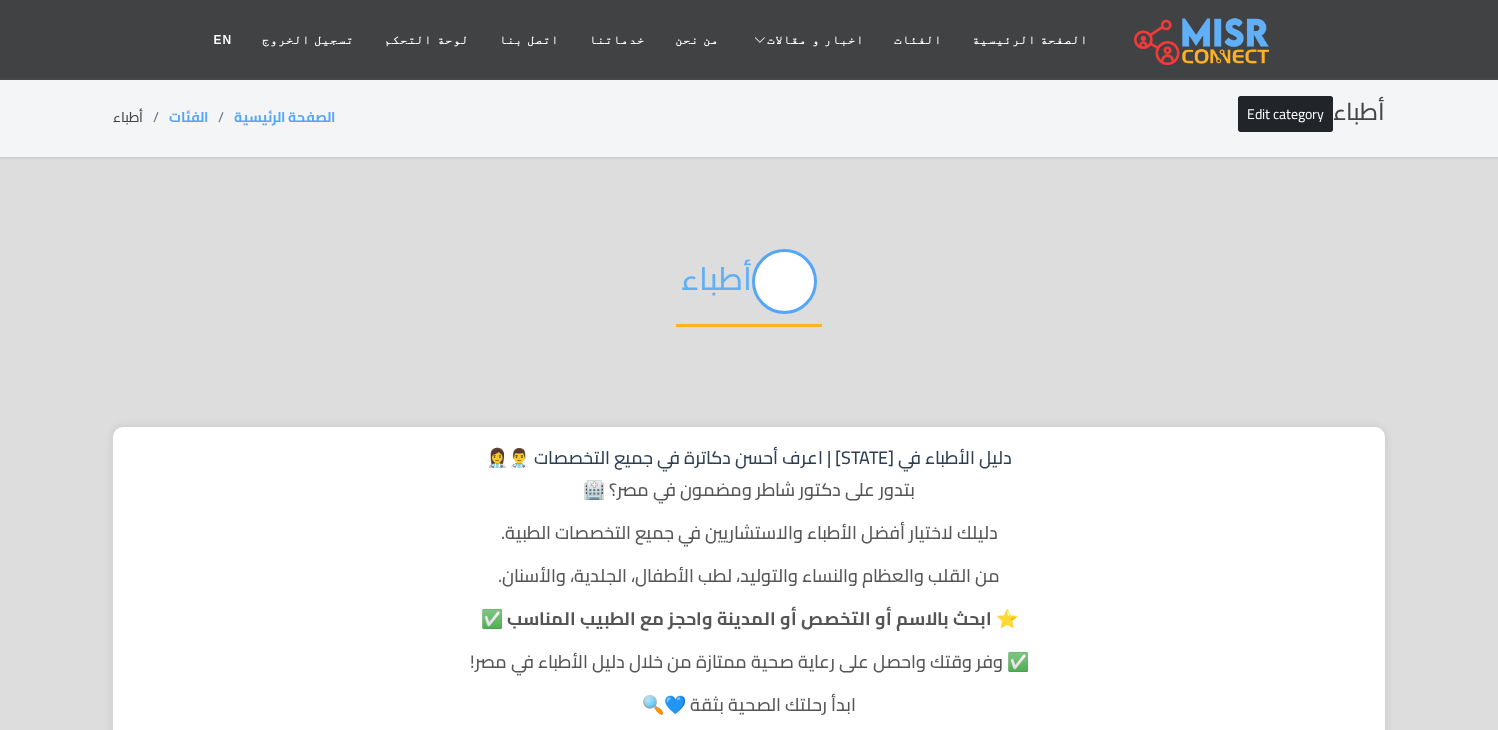 scroll, scrollTop: 0, scrollLeft: 0, axis: both 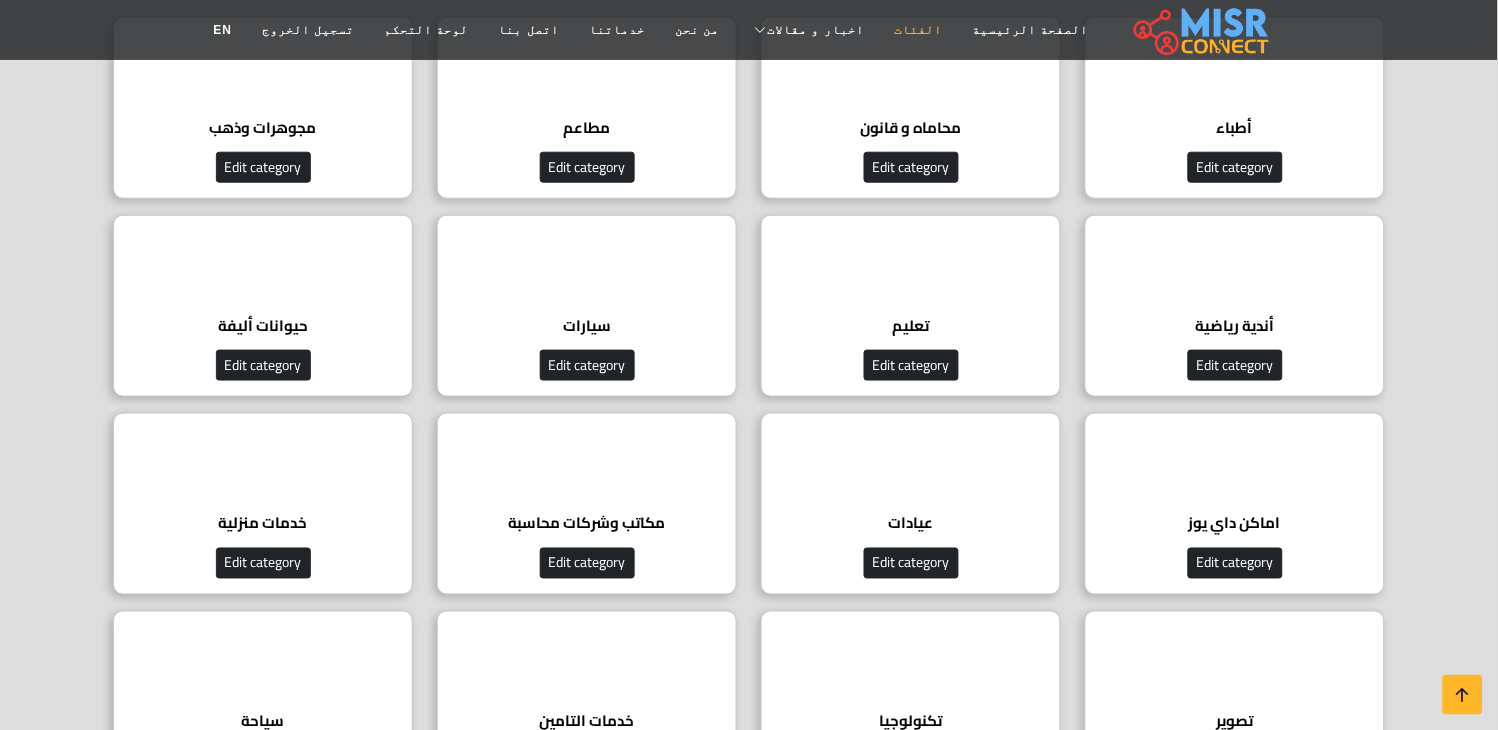click on "الفئات" at bounding box center [918, 30] 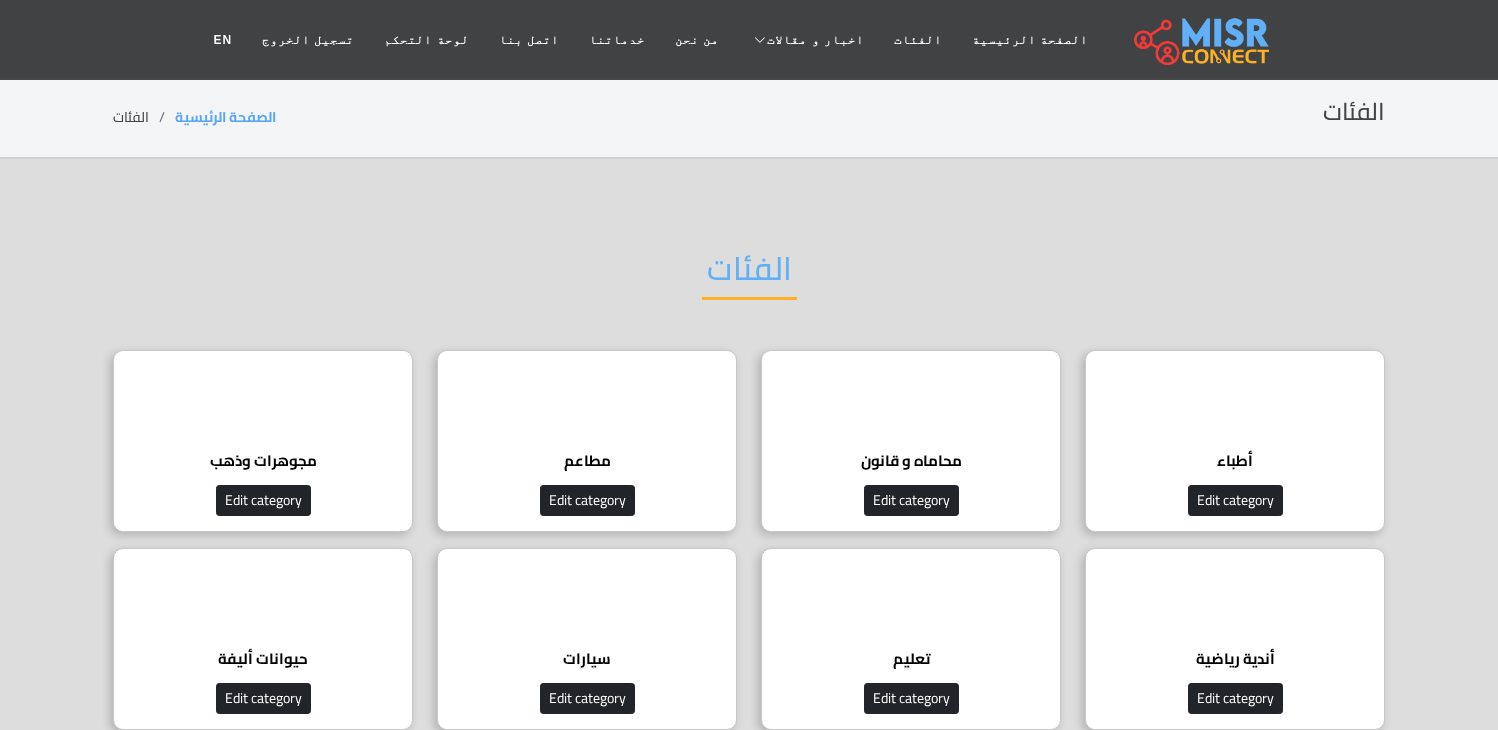 scroll, scrollTop: 0, scrollLeft: 0, axis: both 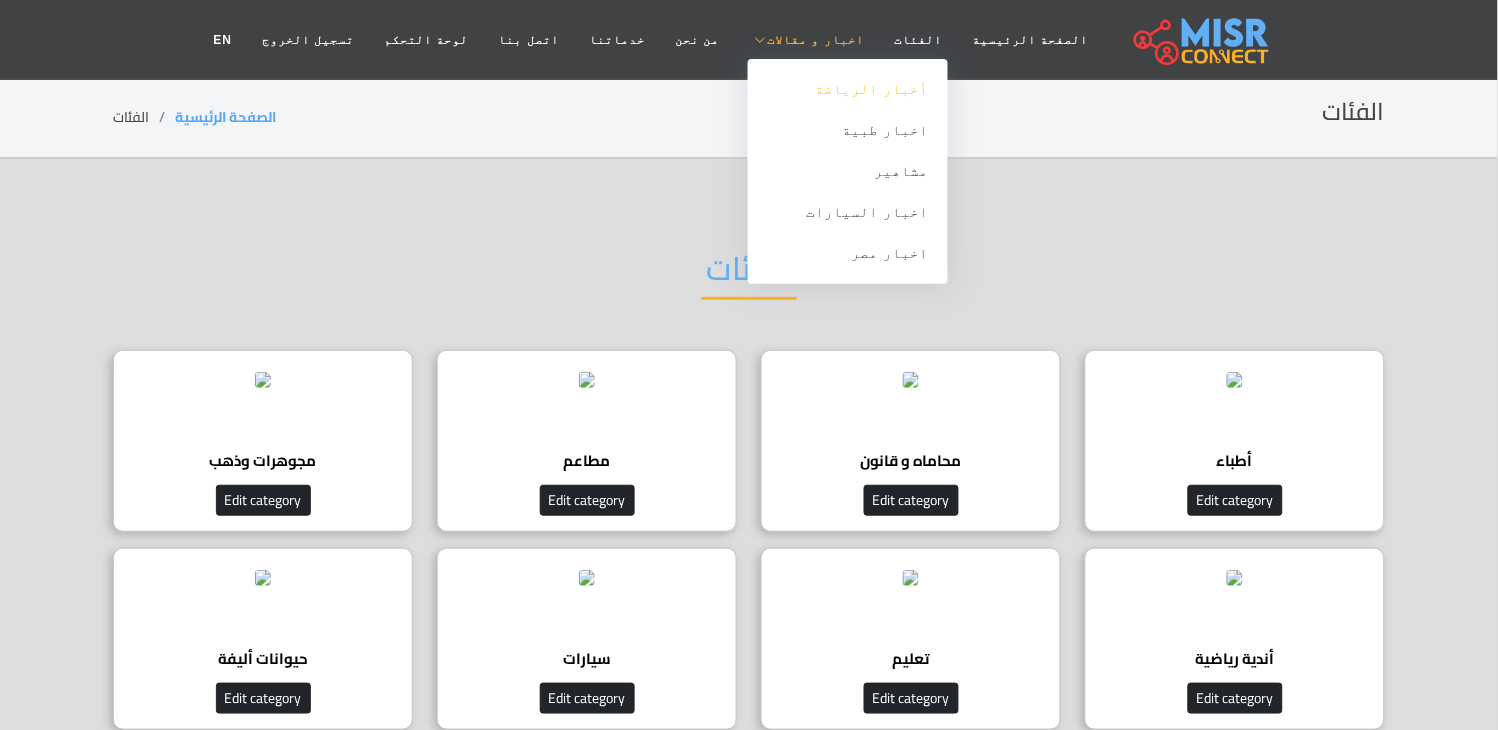 click on "أخبار الرياضة" at bounding box center (848, 89) 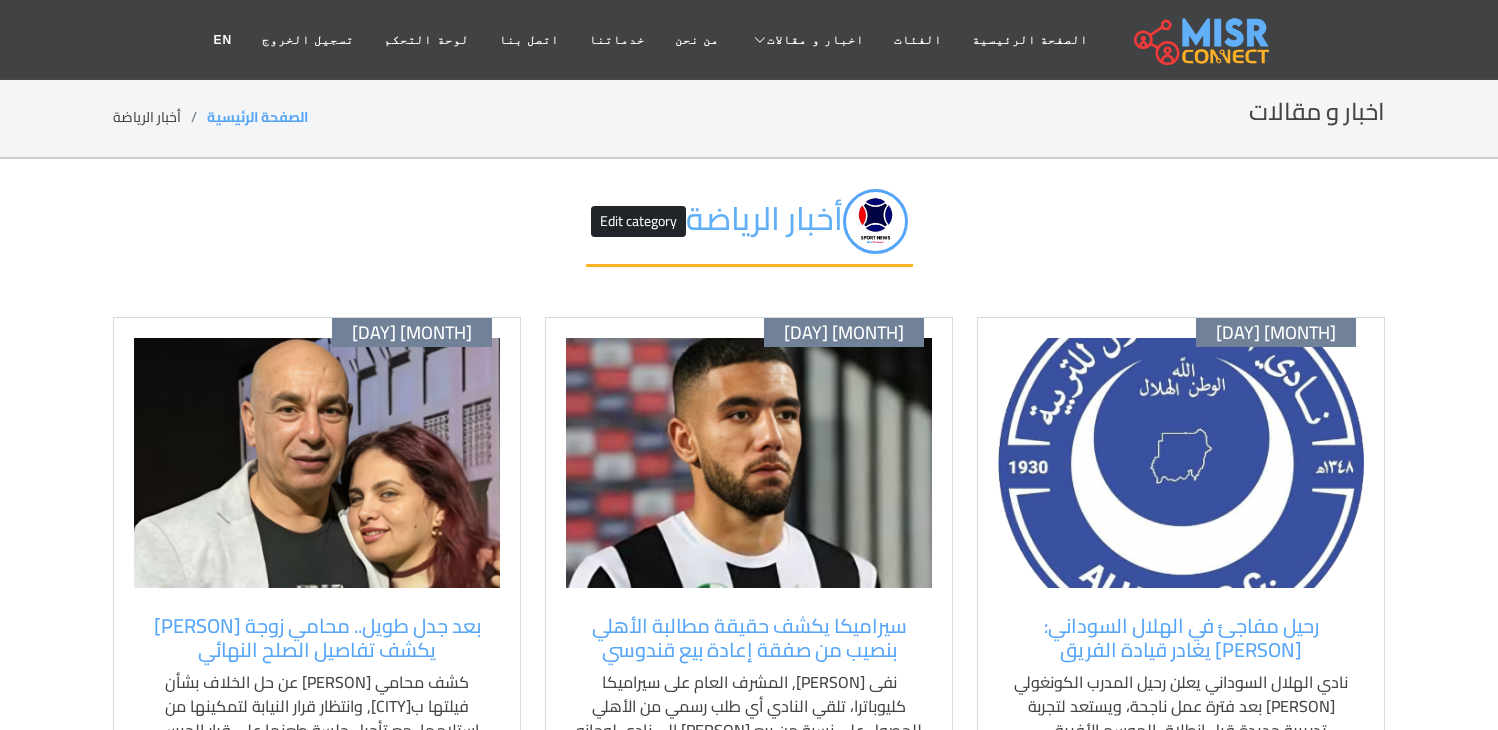scroll, scrollTop: 0, scrollLeft: 0, axis: both 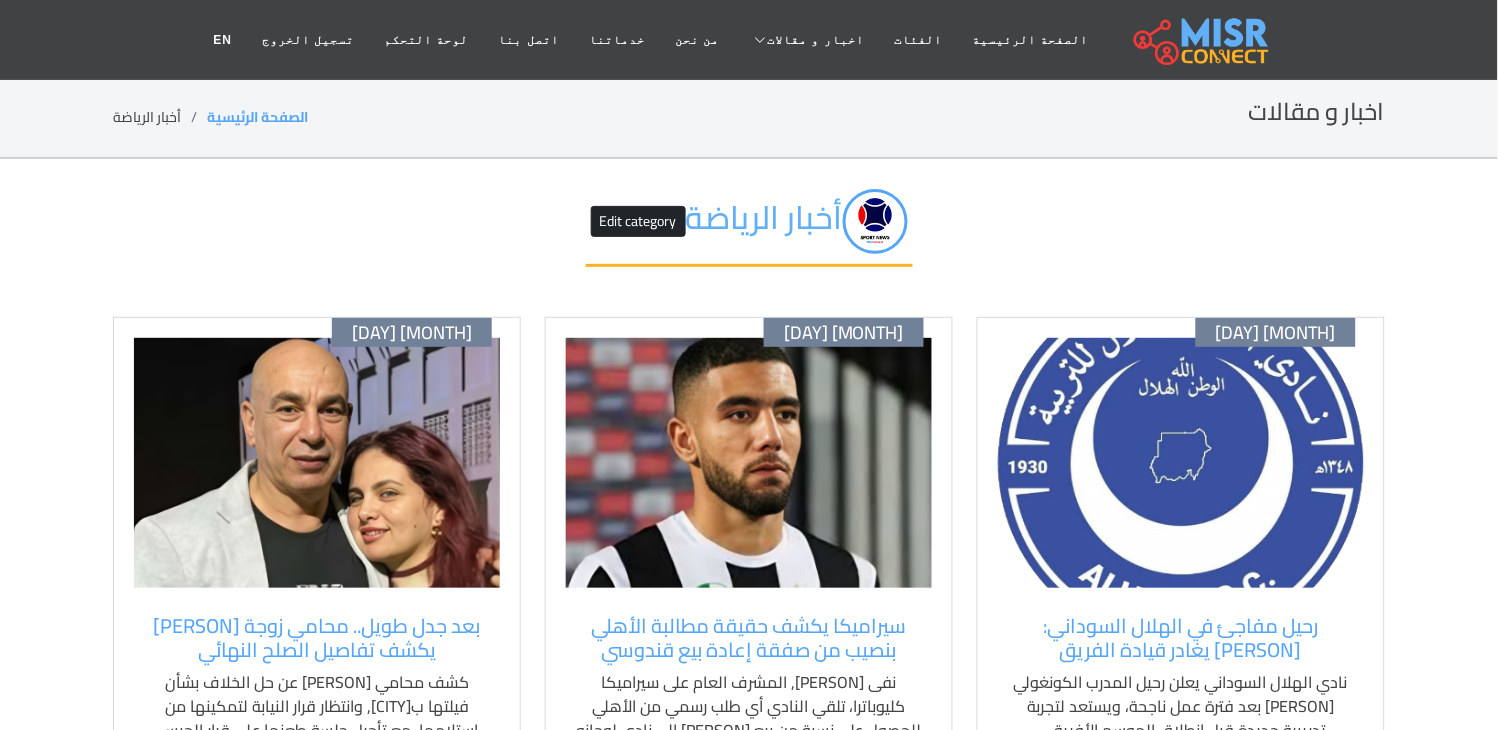 click at bounding box center [1181, 463] 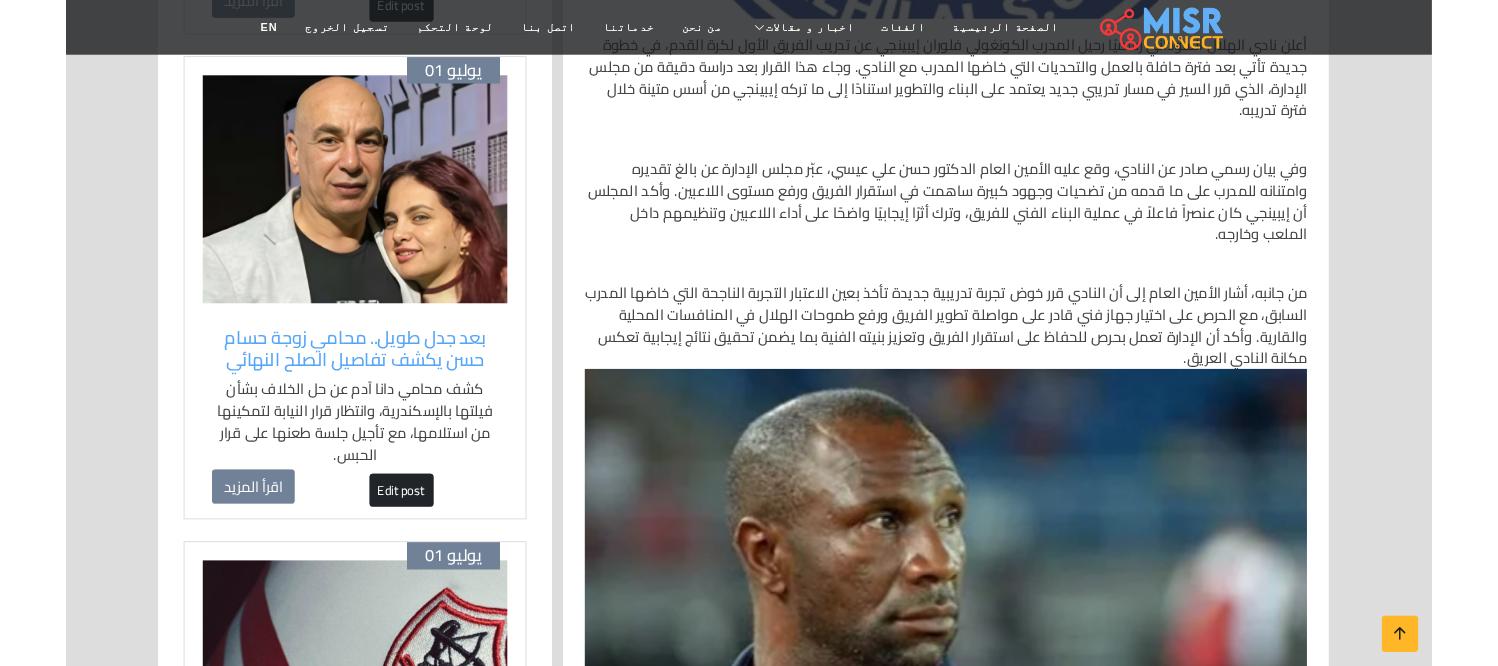 scroll, scrollTop: 1000, scrollLeft: 0, axis: vertical 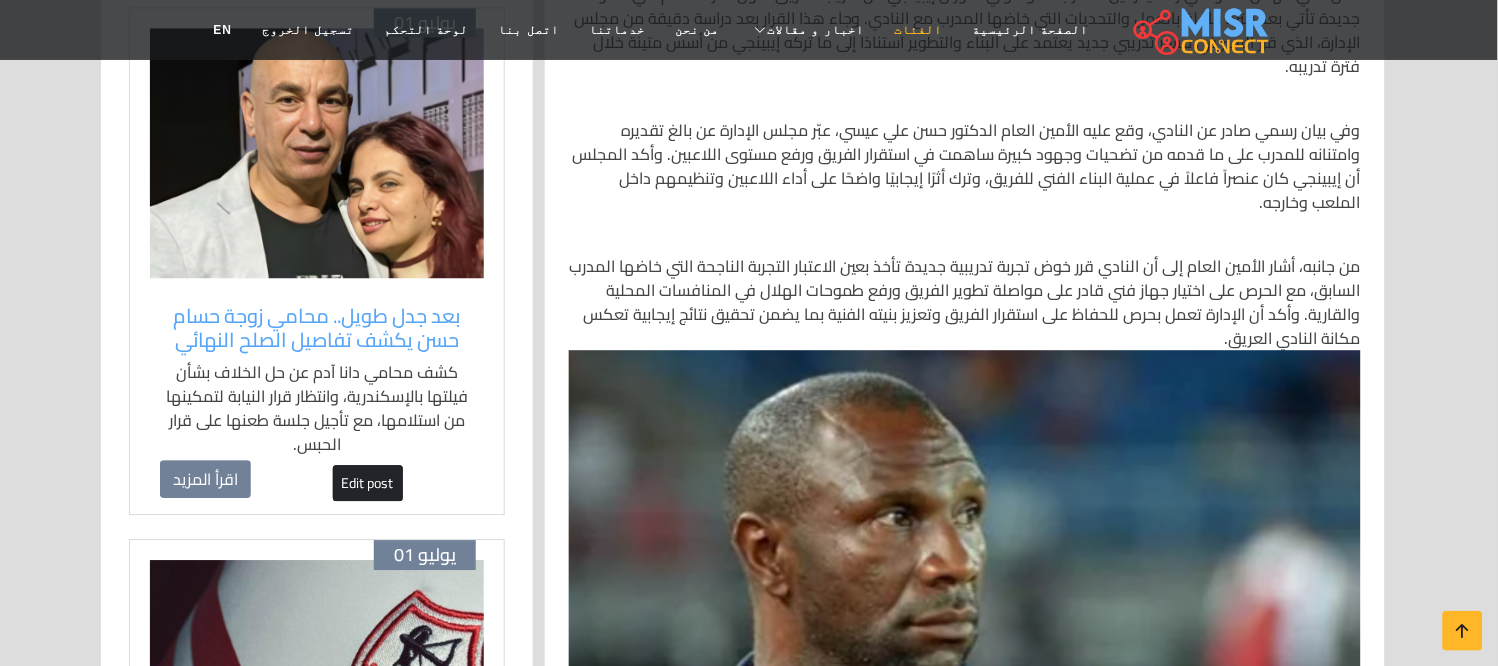 click on "الفئات" at bounding box center (918, 30) 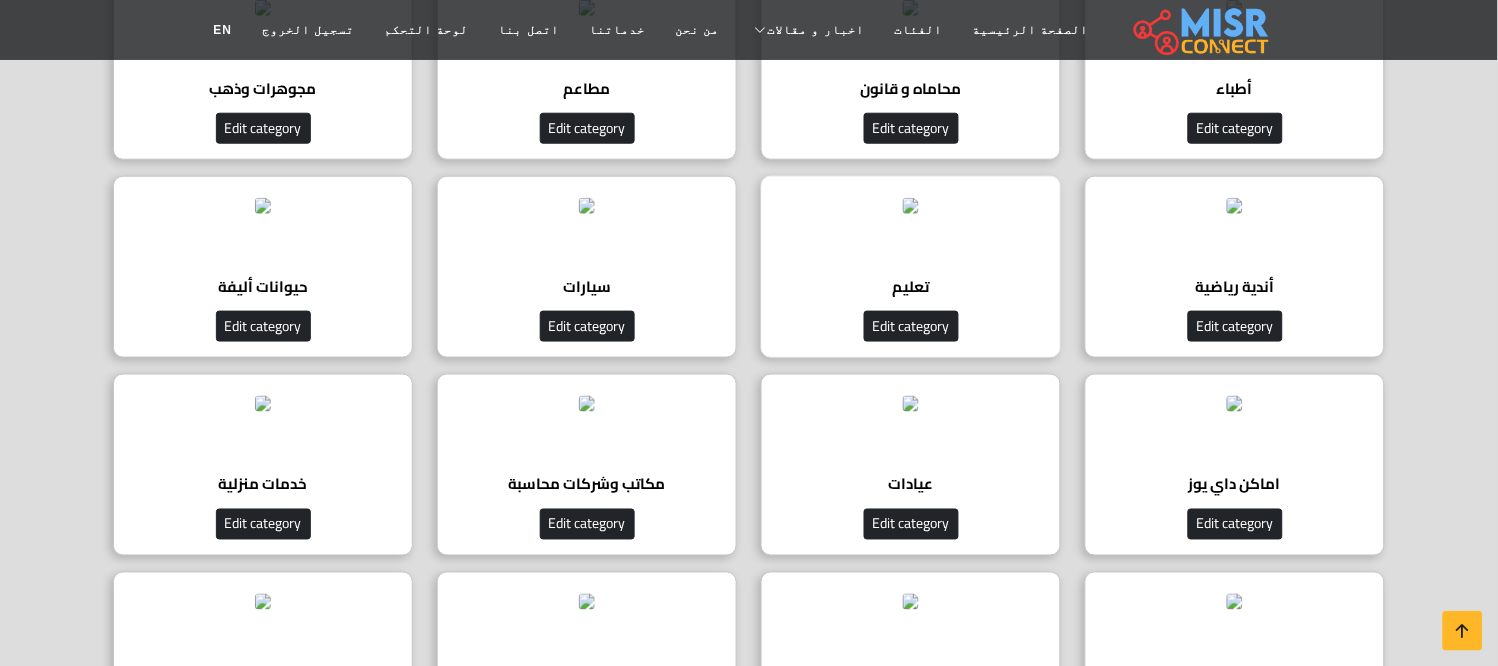 scroll, scrollTop: 333, scrollLeft: 0, axis: vertical 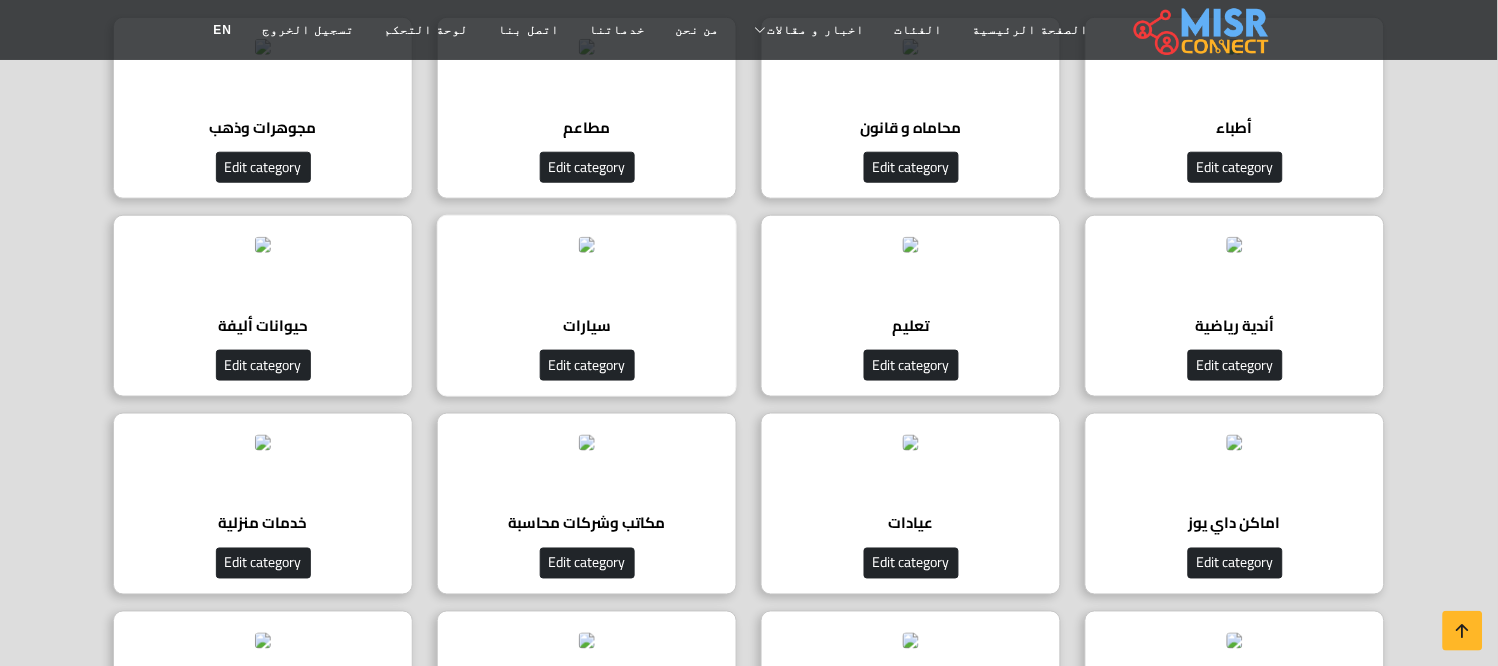 click on "سيارات
دليل السيارات
Edit category" at bounding box center [587, 306] 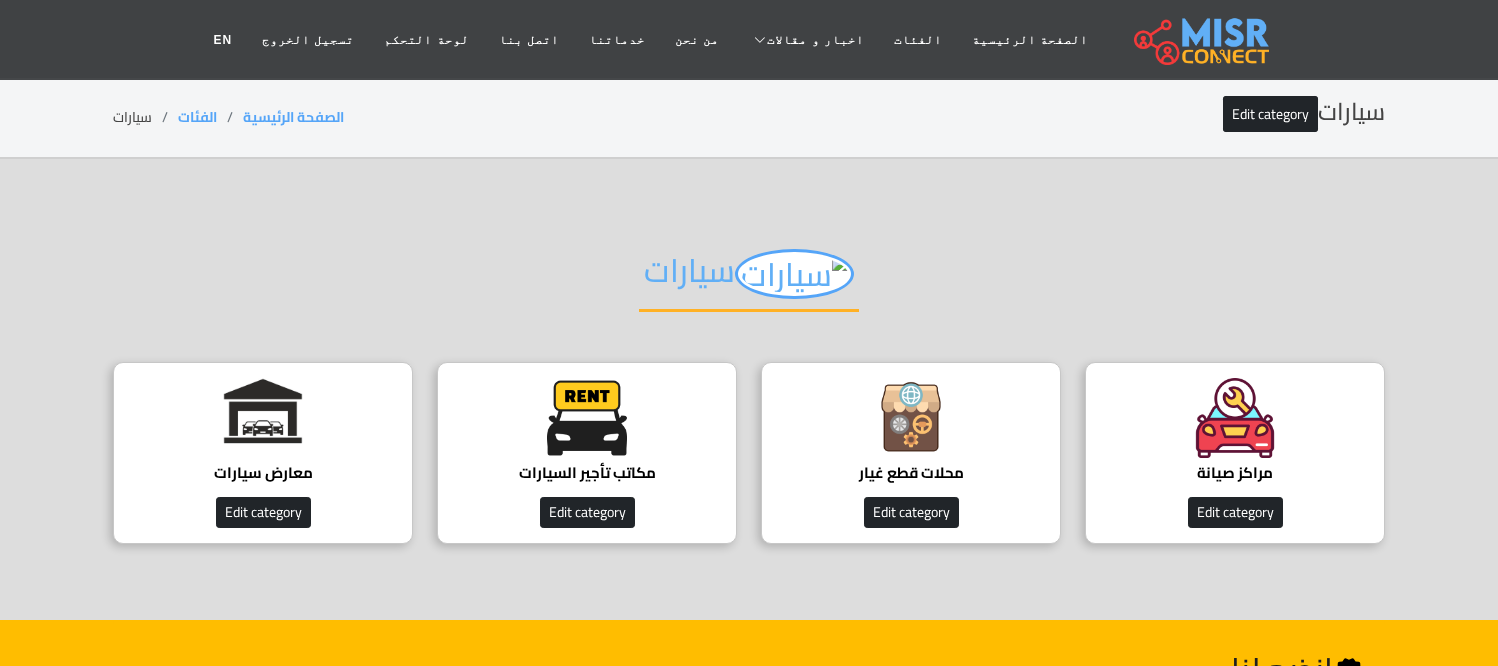 scroll, scrollTop: 0, scrollLeft: 0, axis: both 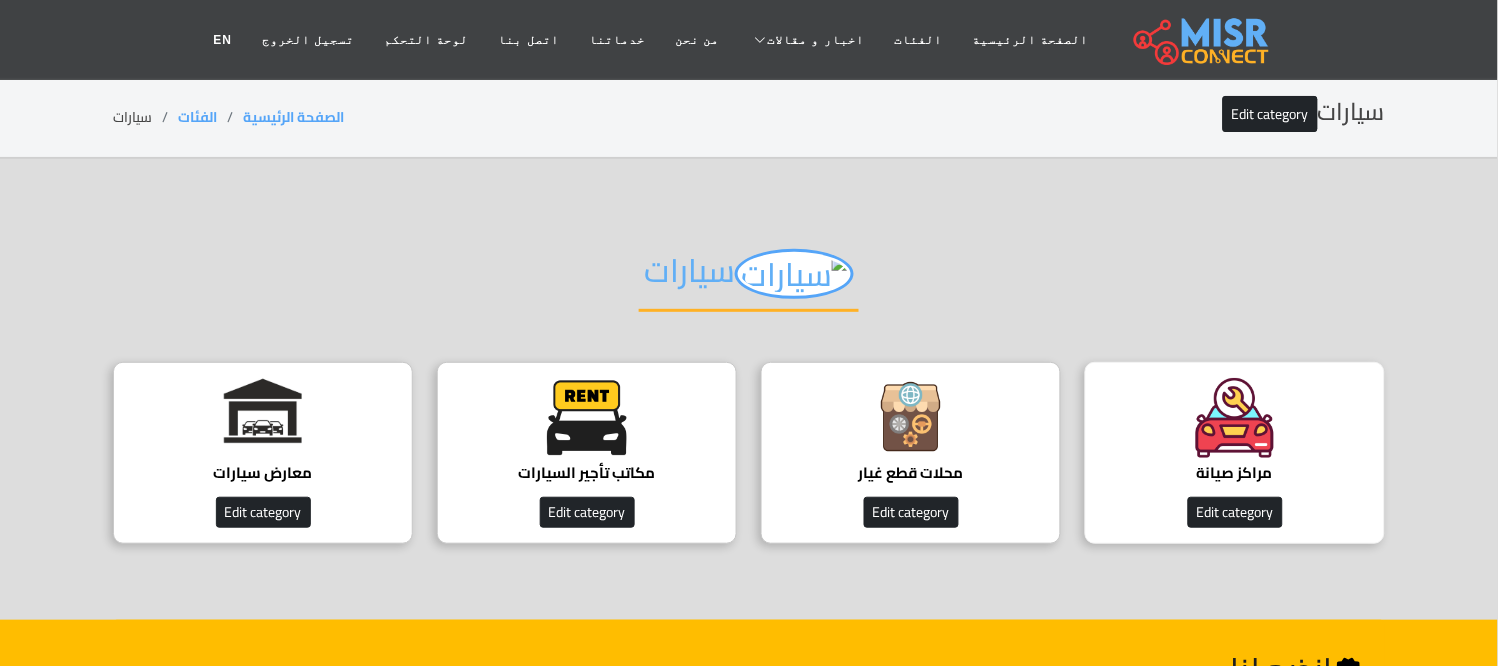 click on "مراكز صيانة" at bounding box center (1235, 473) 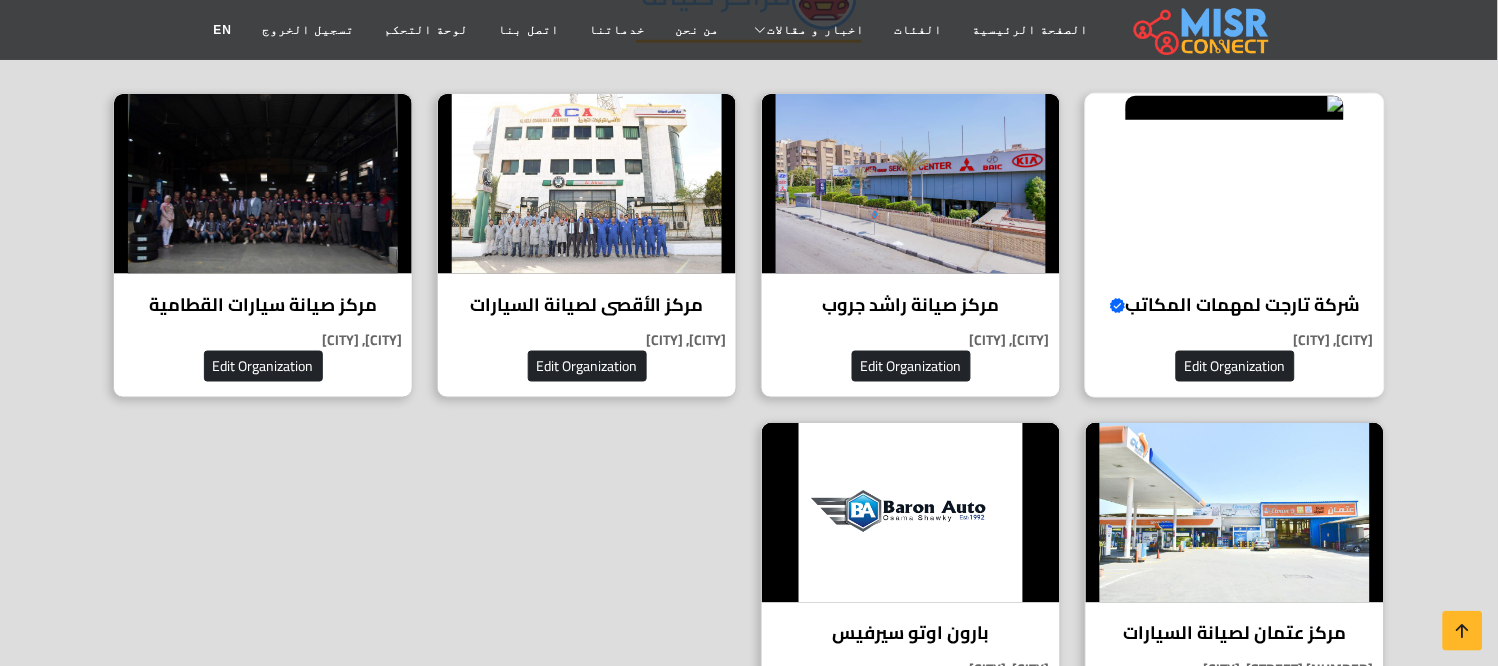 scroll, scrollTop: 222, scrollLeft: 0, axis: vertical 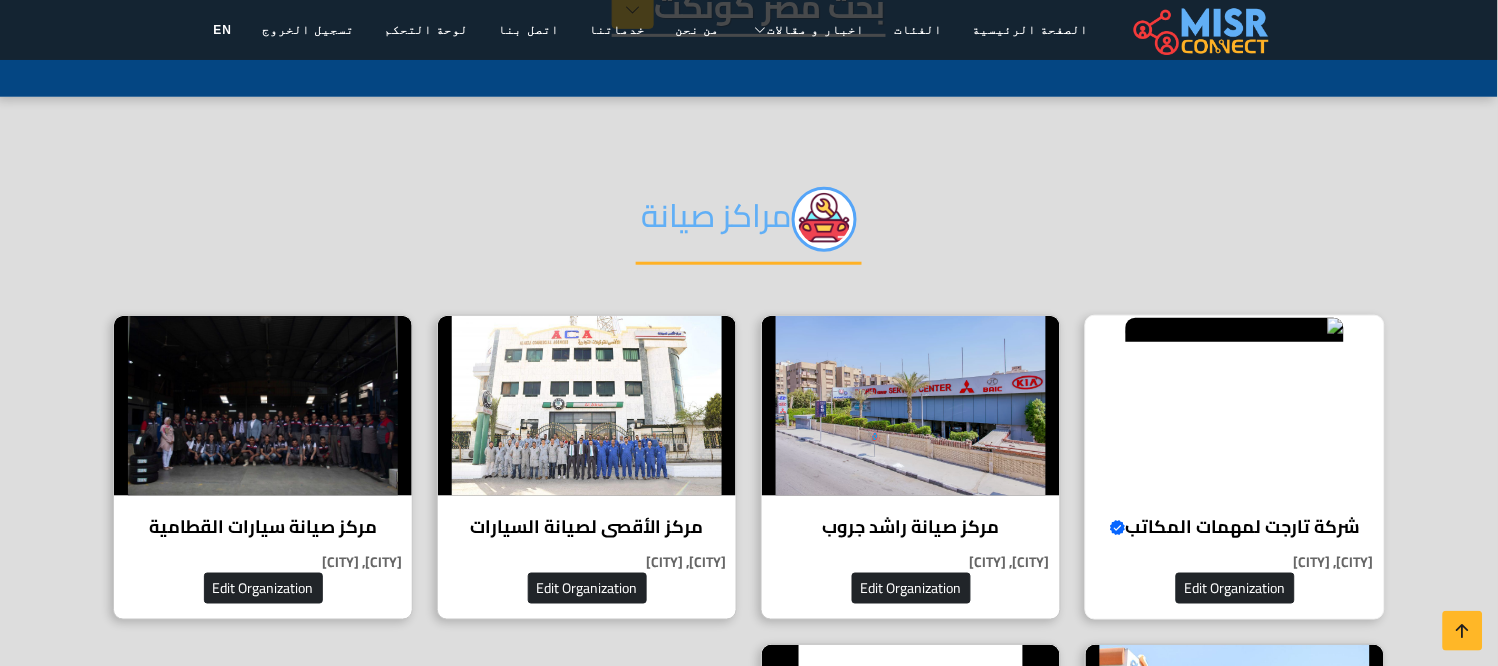 click on "مراكز صيانة" at bounding box center (749, 236) 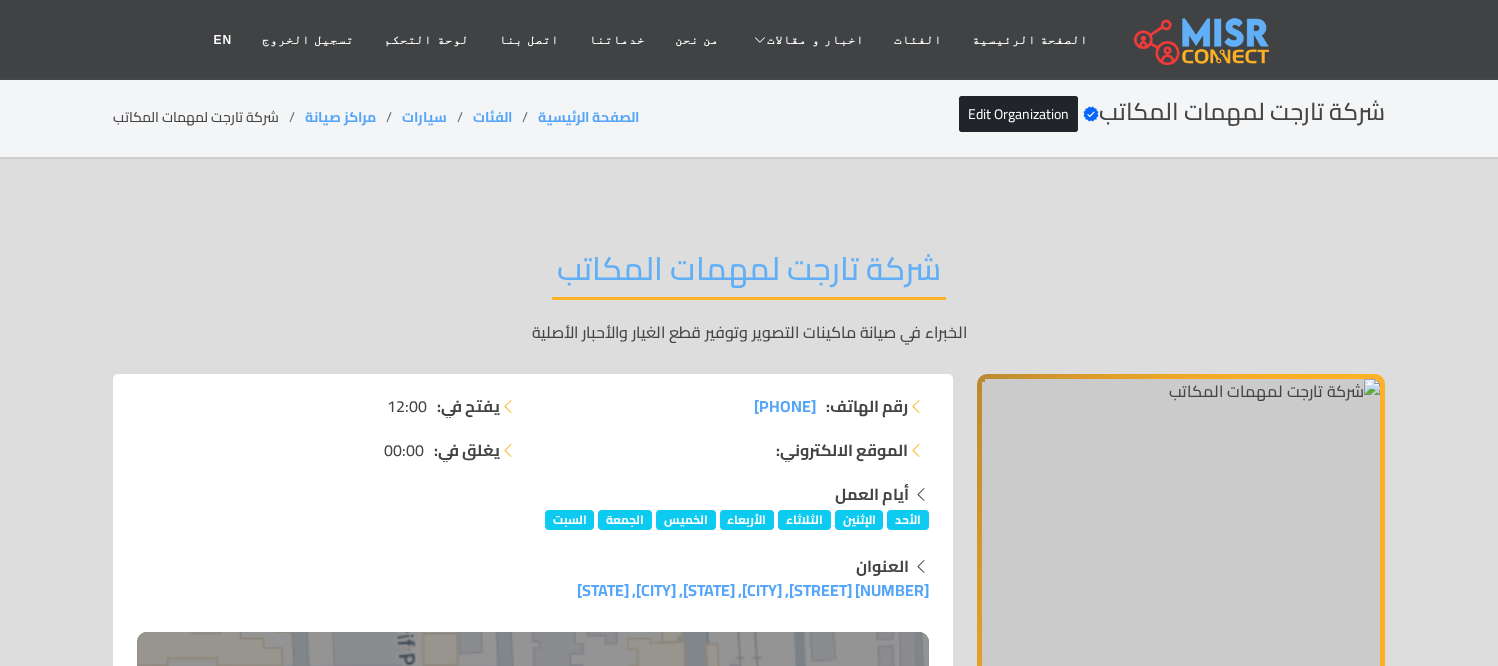 scroll, scrollTop: 0, scrollLeft: 0, axis: both 